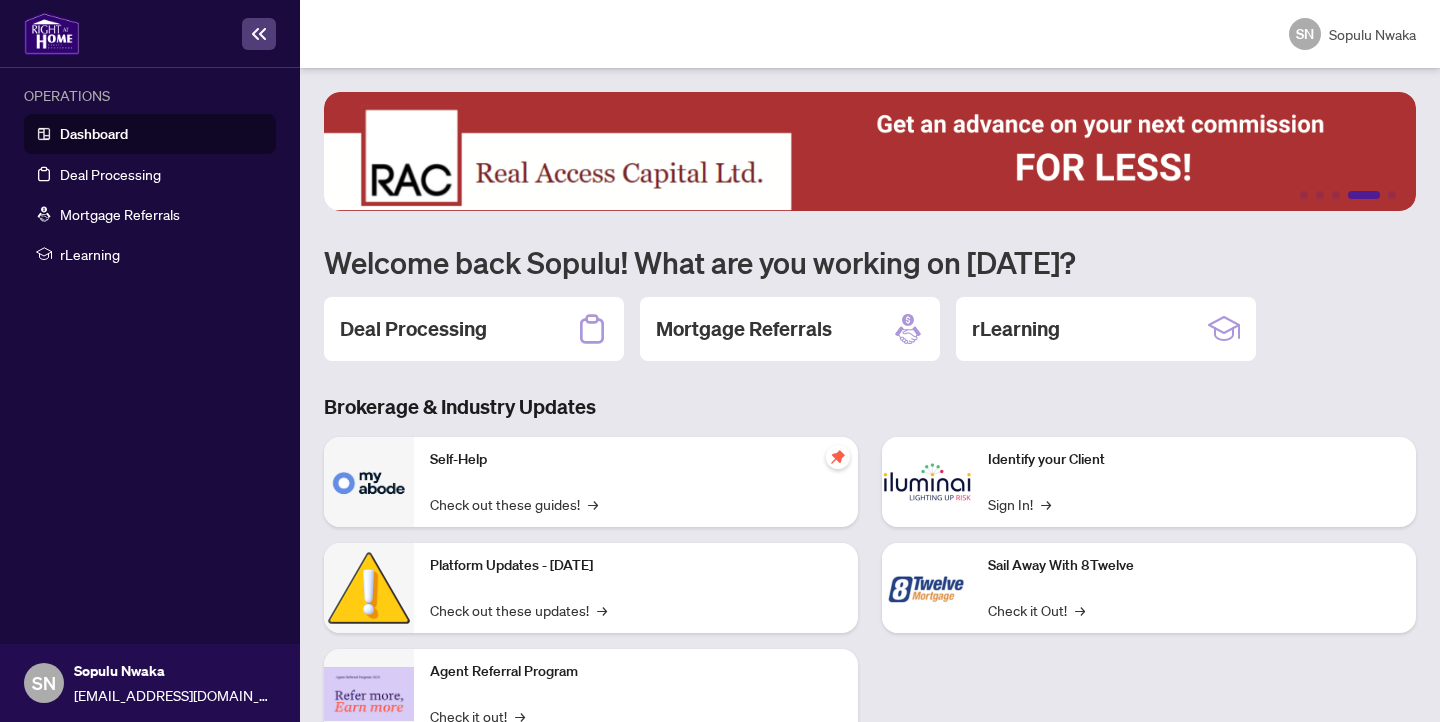 scroll, scrollTop: 0, scrollLeft: 0, axis: both 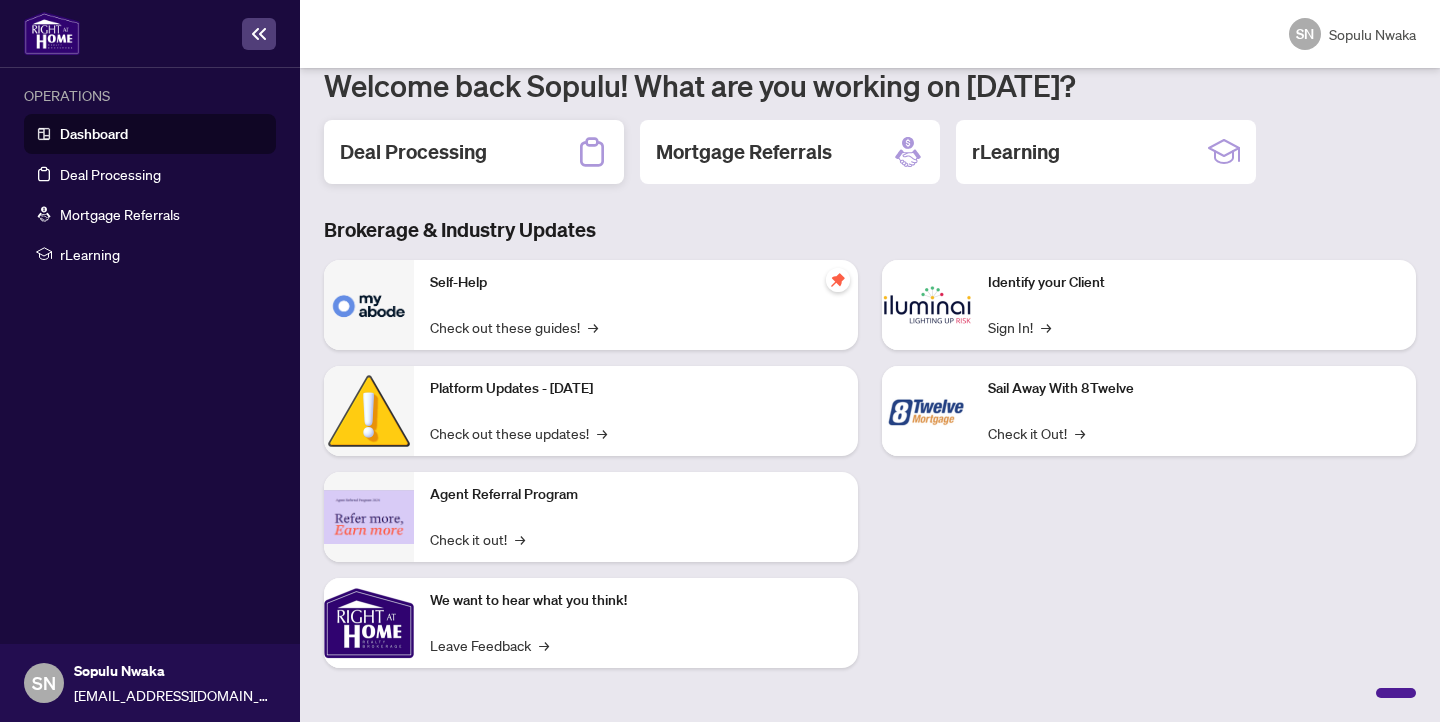 click on "Deal Processing" at bounding box center [413, 152] 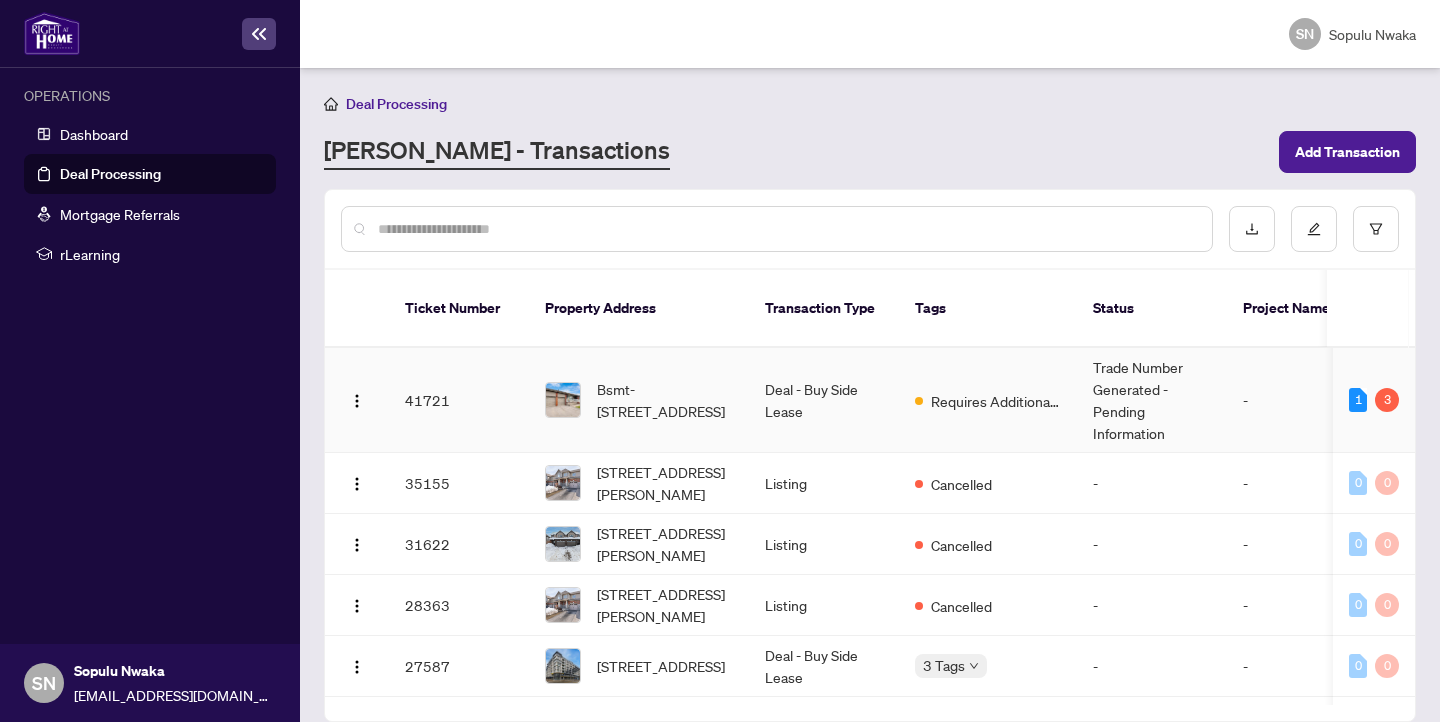 click on "Requires Additional Docs" at bounding box center (996, 401) 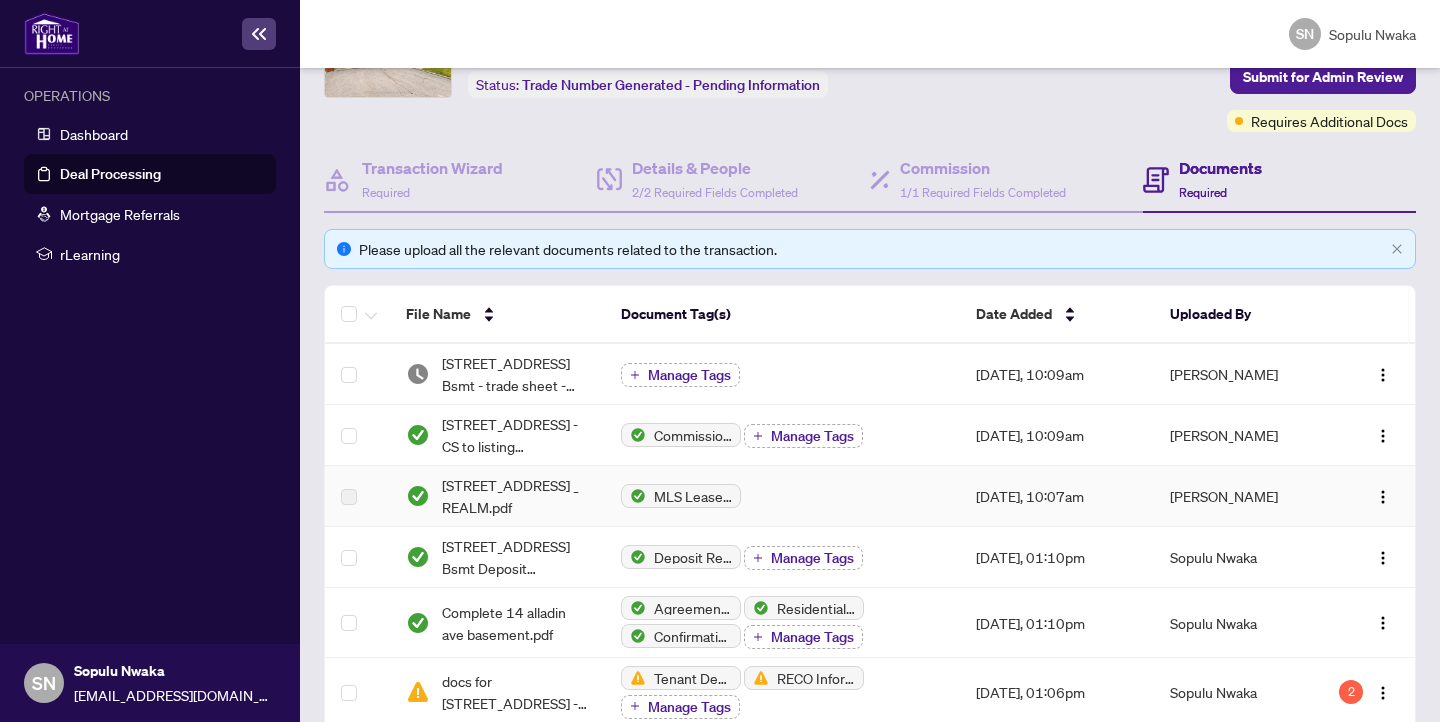 scroll, scrollTop: 253, scrollLeft: 0, axis: vertical 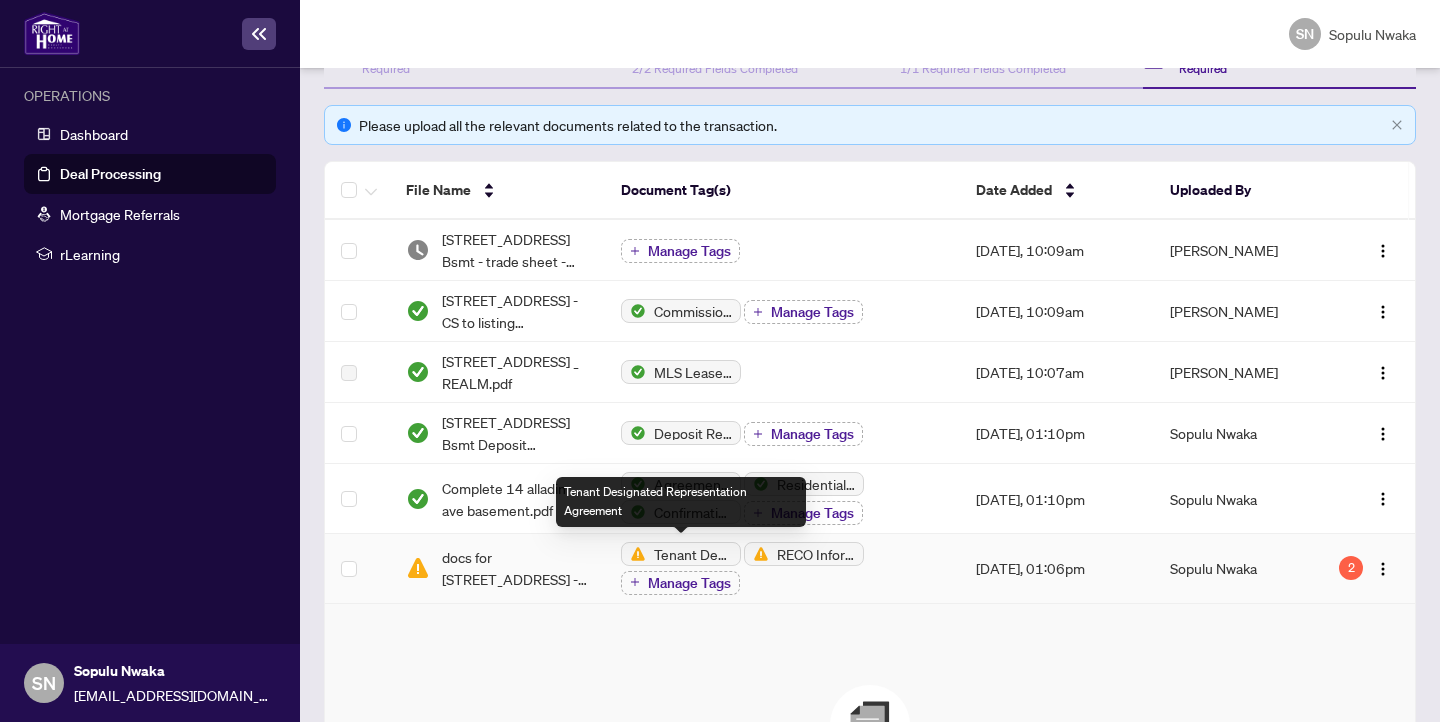 click on "Tenant Designated Representation Agreement" at bounding box center (693, 554) 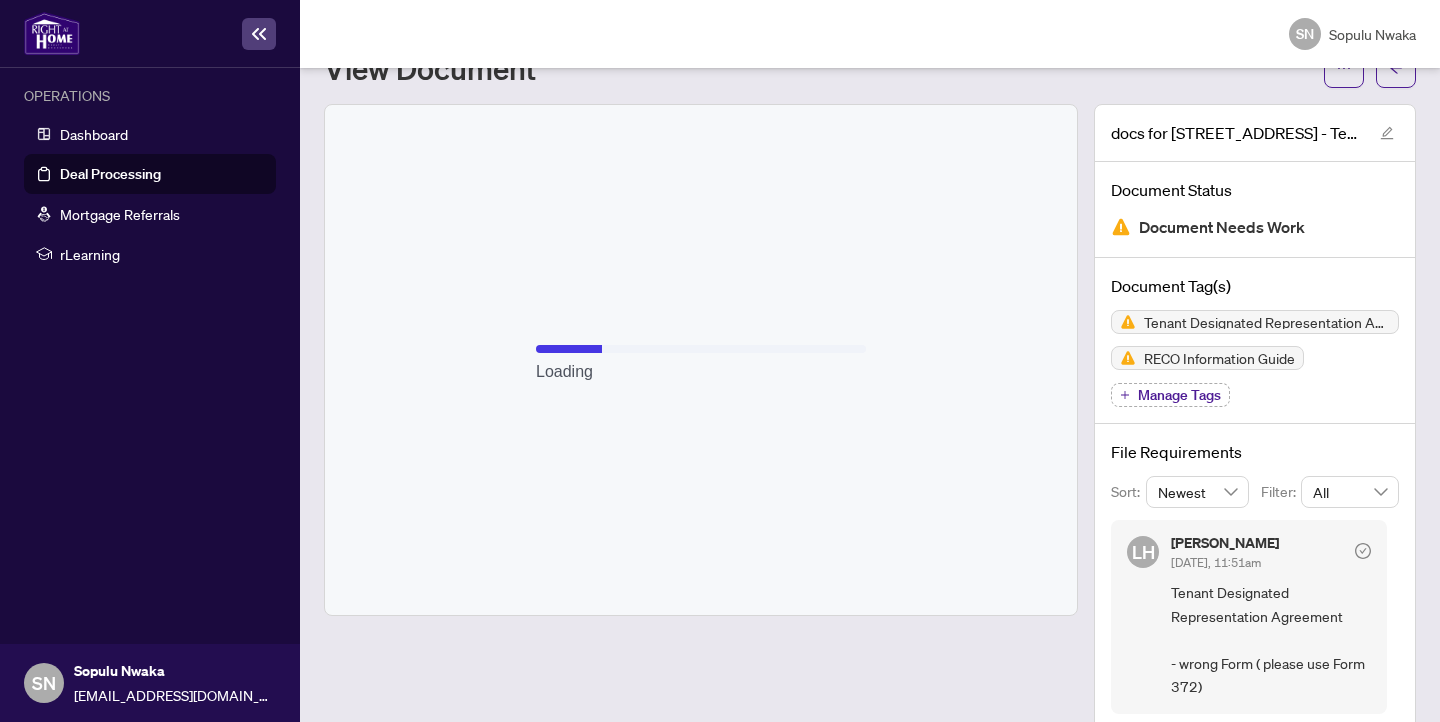 scroll, scrollTop: 85, scrollLeft: 0, axis: vertical 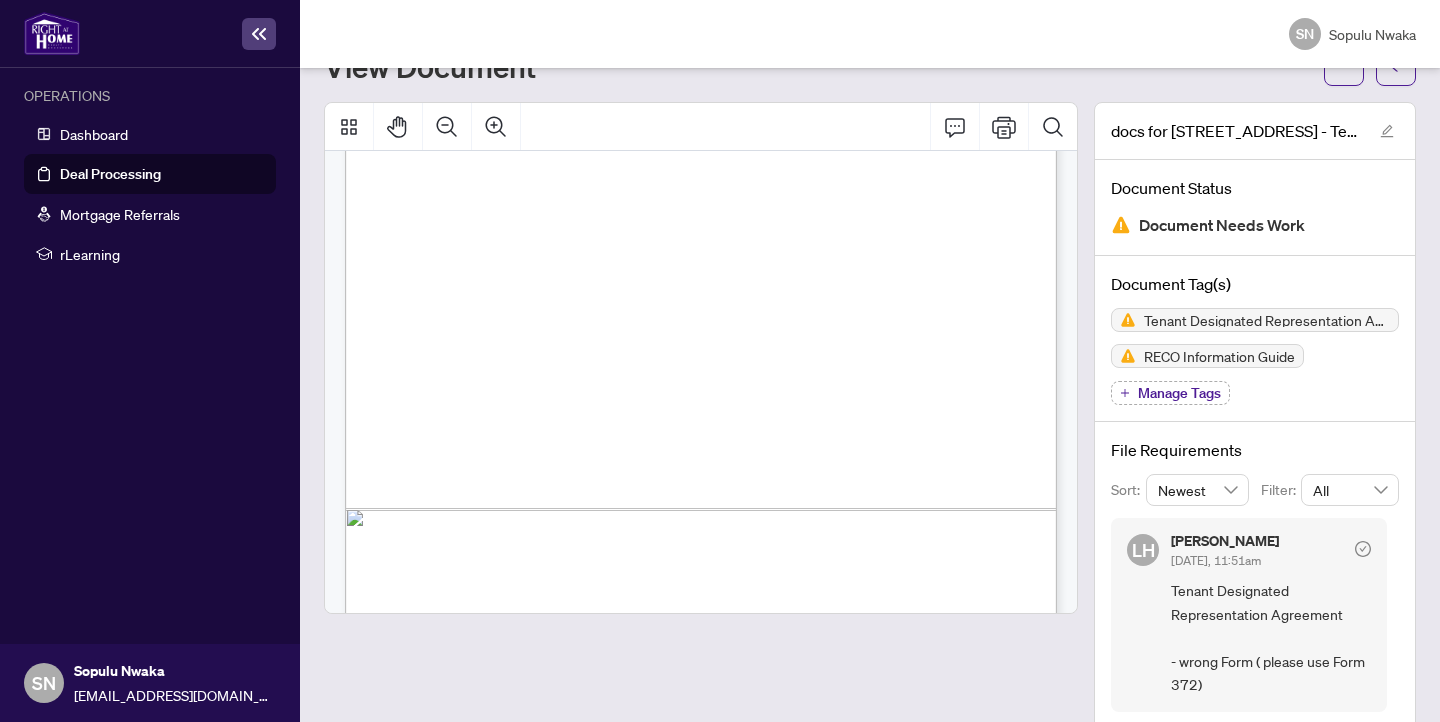 drag, startPoint x: 559, startPoint y: 287, endPoint x: 389, endPoint y: 285, distance: 170.01176 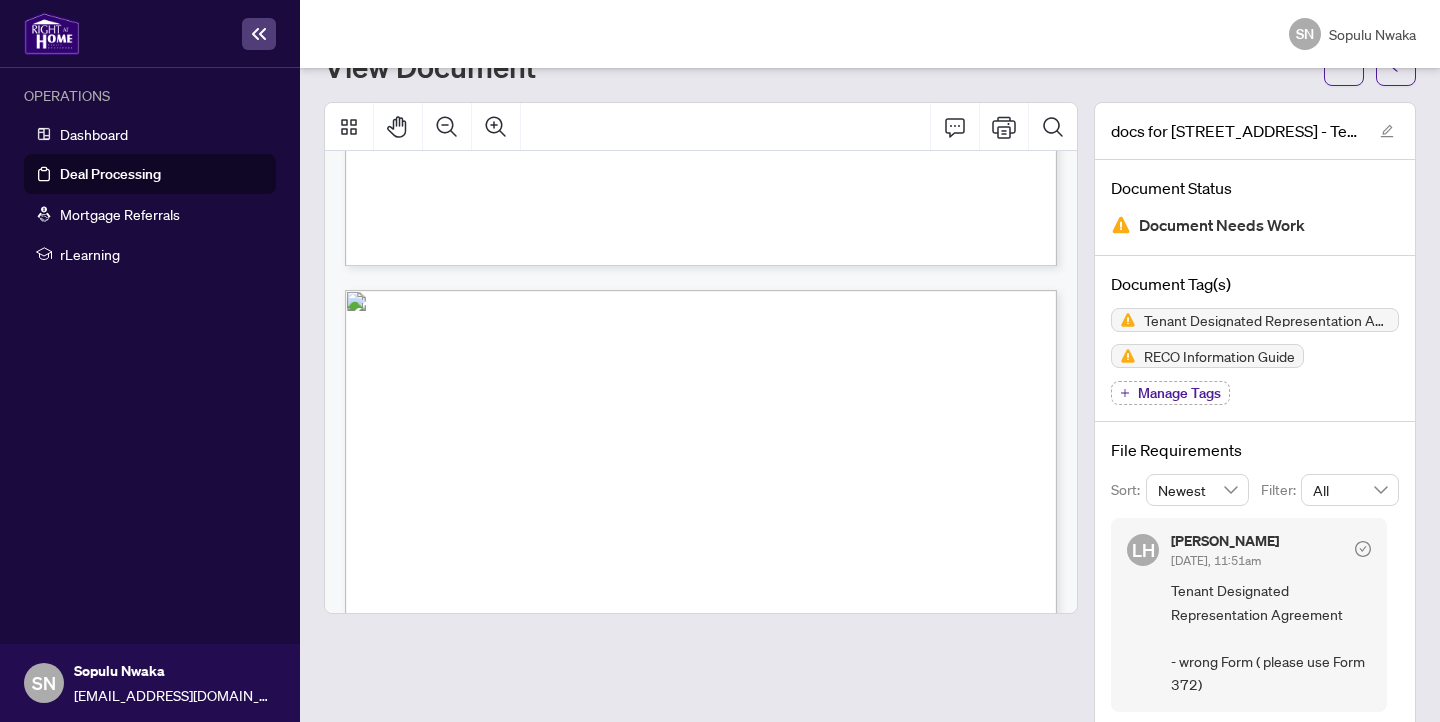 scroll, scrollTop: 3741, scrollLeft: 0, axis: vertical 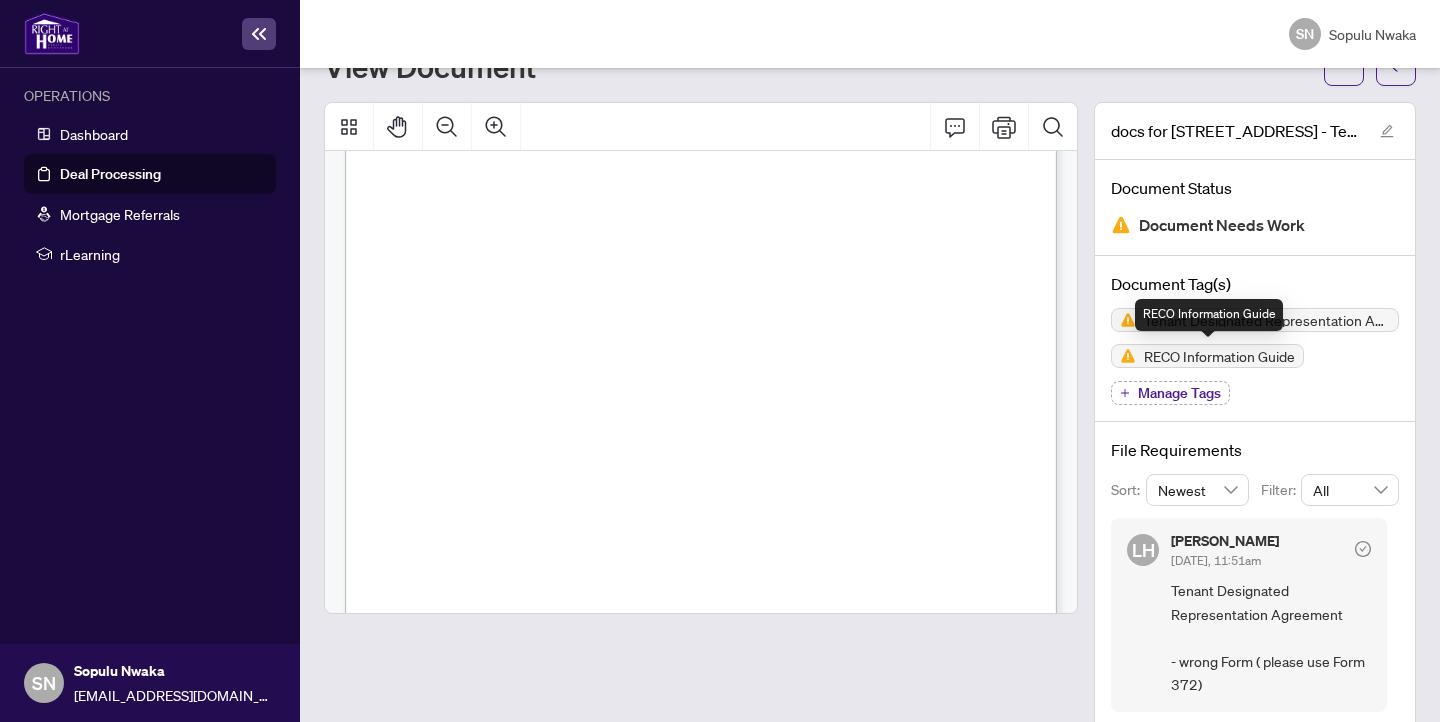 click on "RECO Information Guide" at bounding box center (1219, 356) 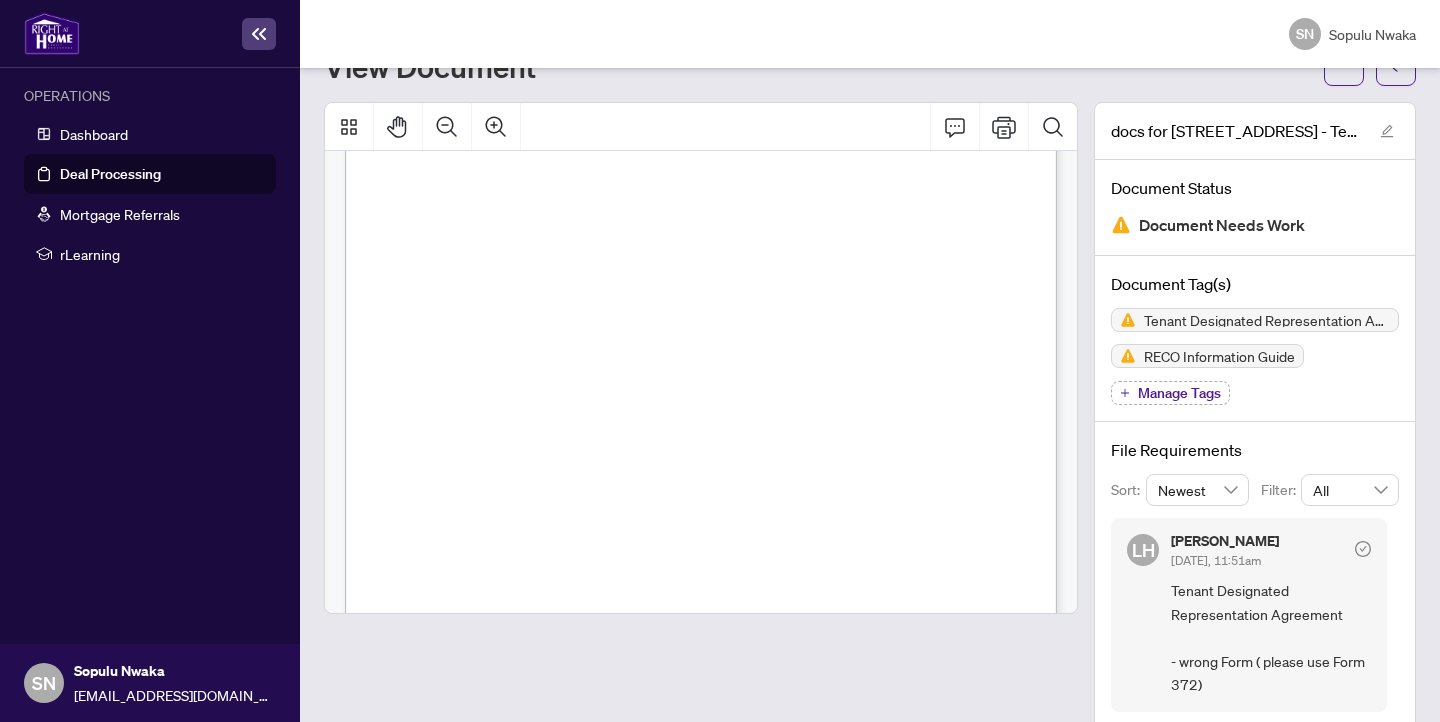 click on "RECO Information Guide" at bounding box center [1219, 356] 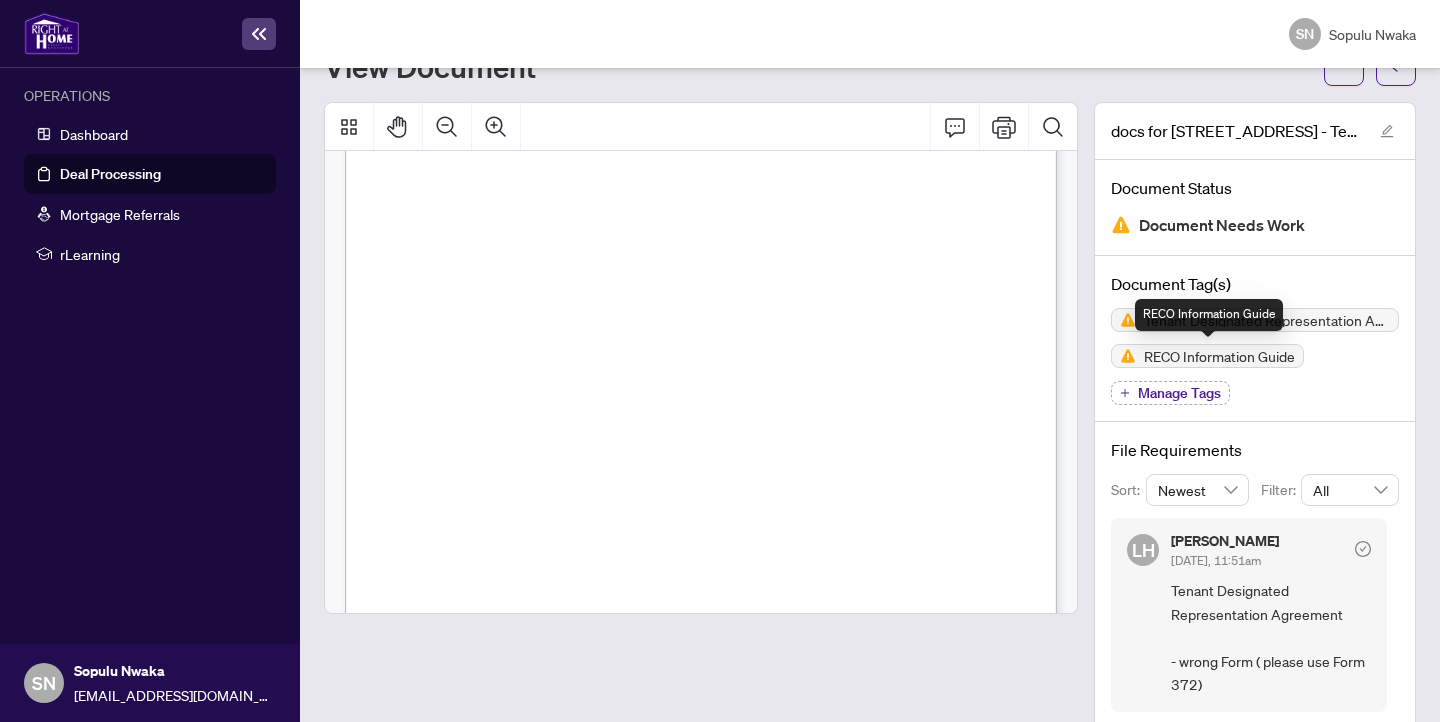 click on "RECO Information Guide" at bounding box center (1209, 315) 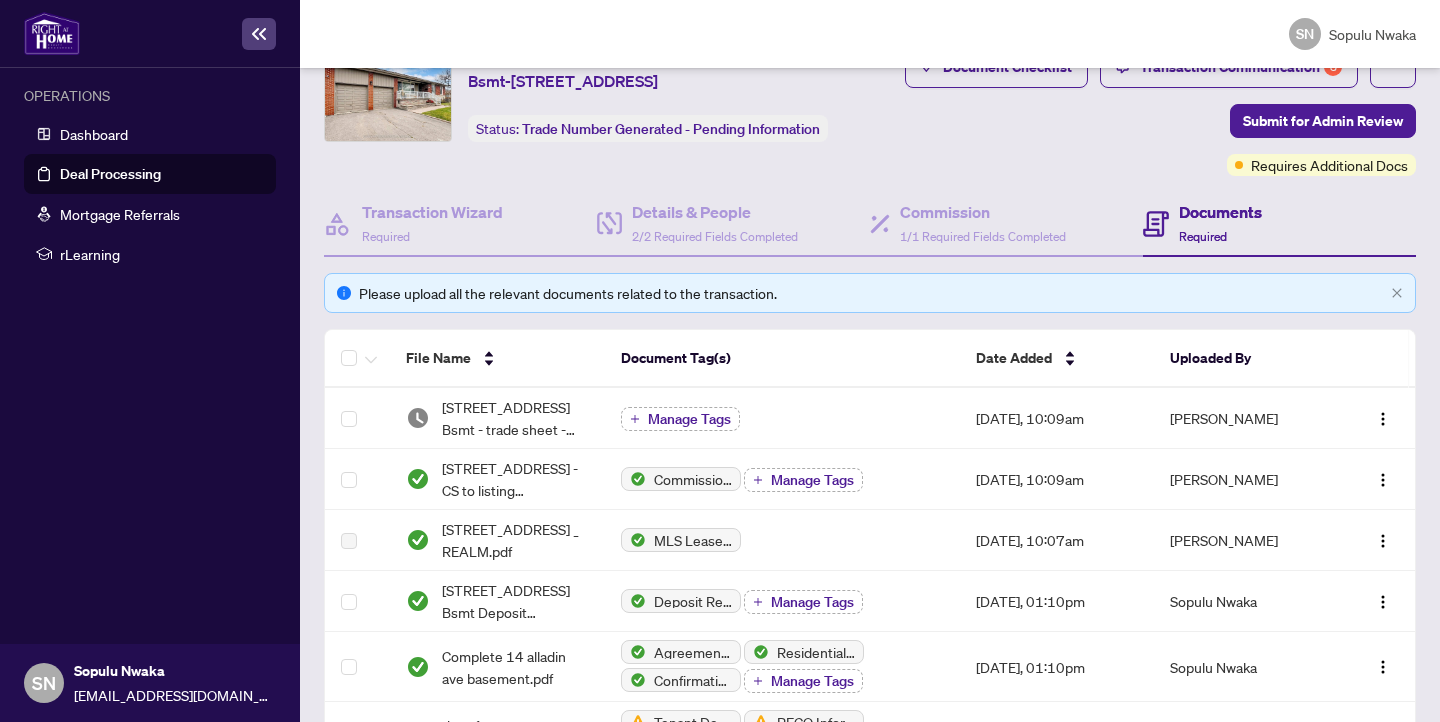 click 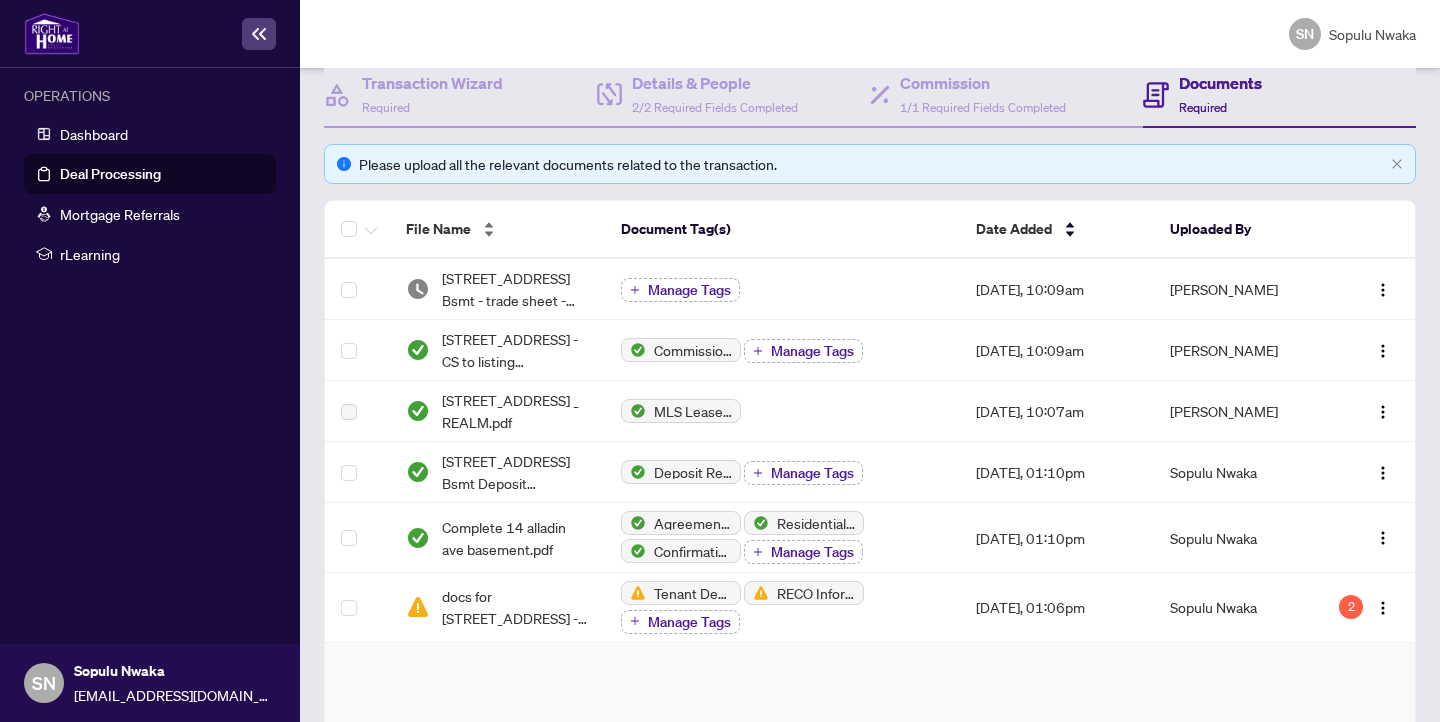 scroll, scrollTop: 168, scrollLeft: 0, axis: vertical 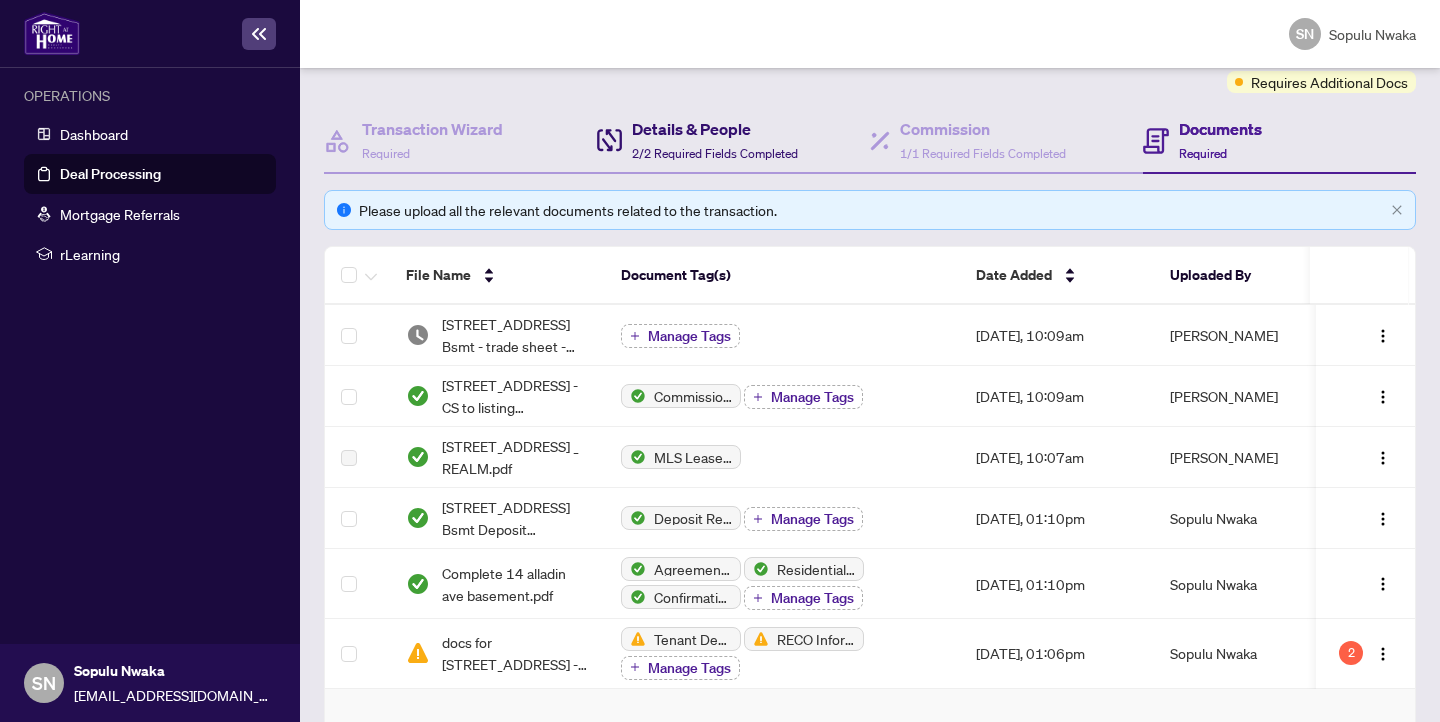 click on "Details & People 2/2 Required Fields Completed" at bounding box center [715, 140] 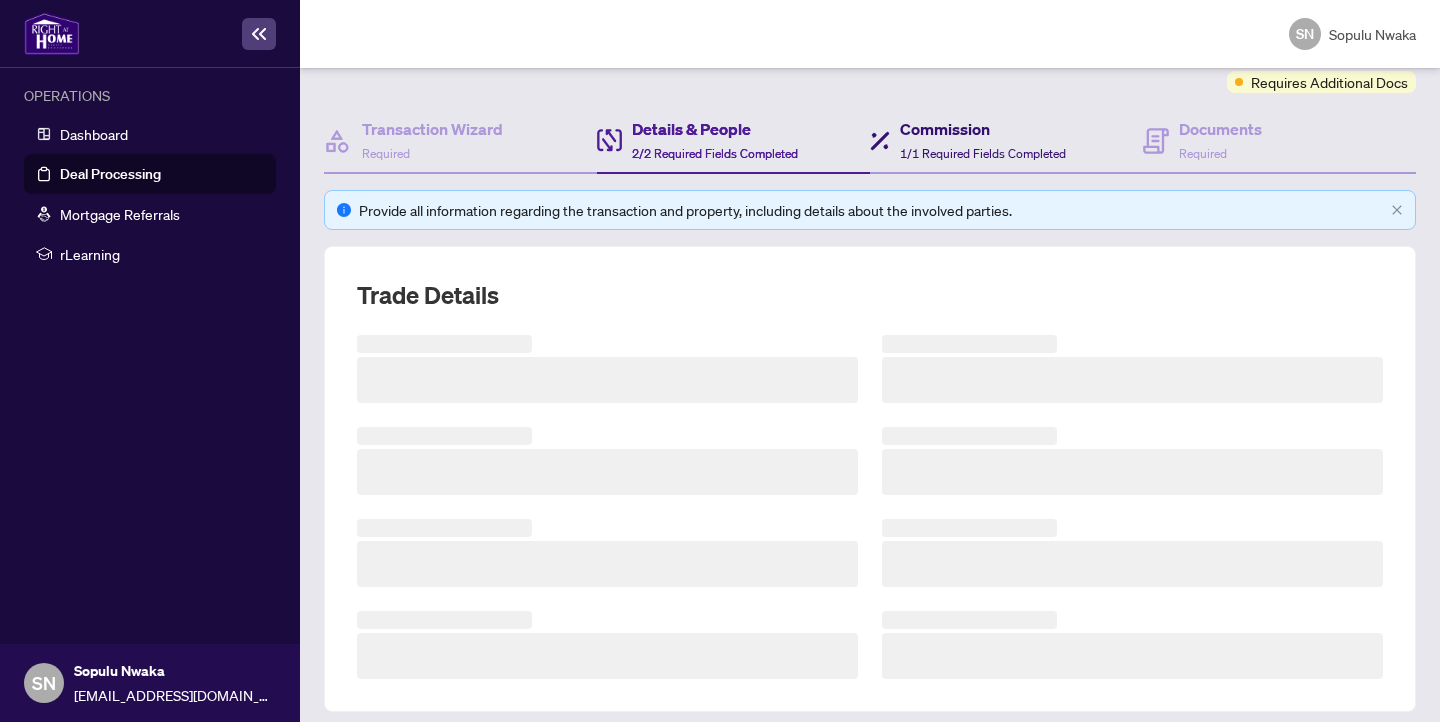 click on "Commission" at bounding box center (983, 129) 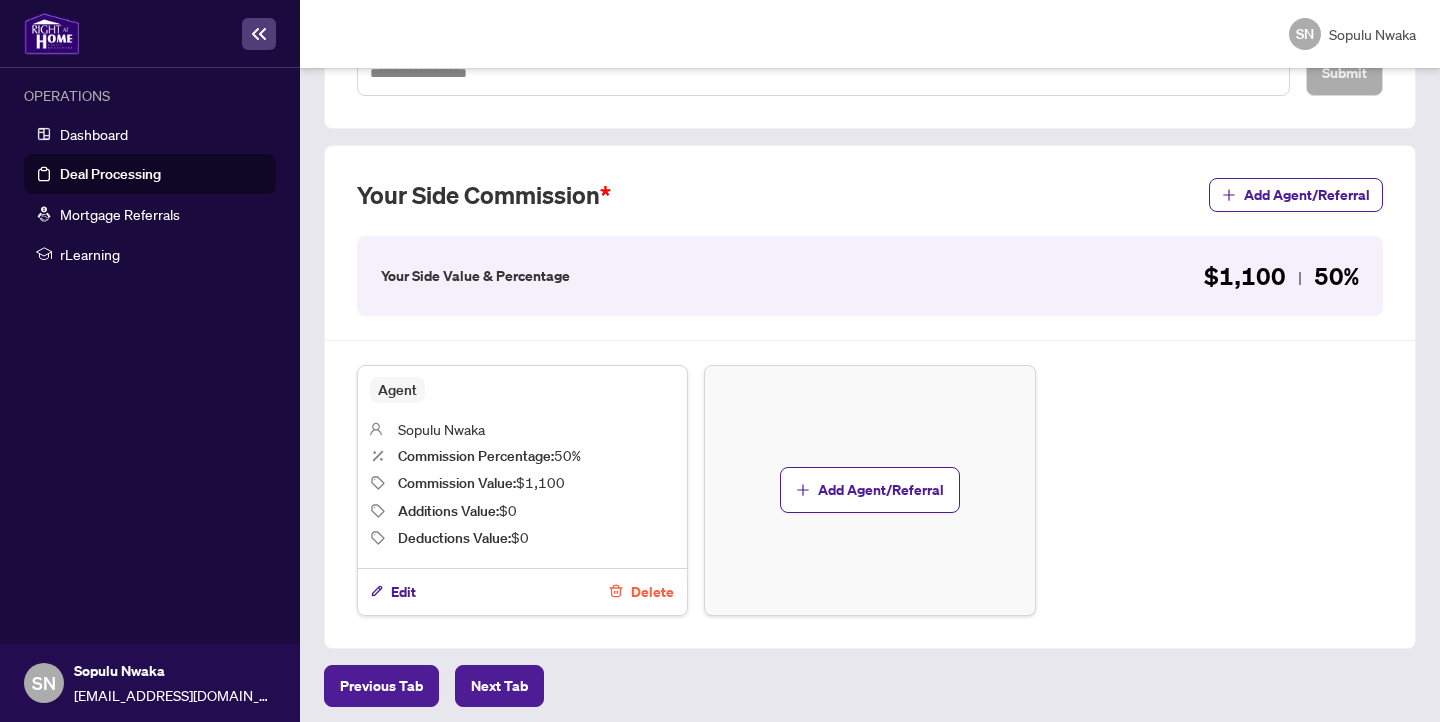 scroll, scrollTop: 0, scrollLeft: 0, axis: both 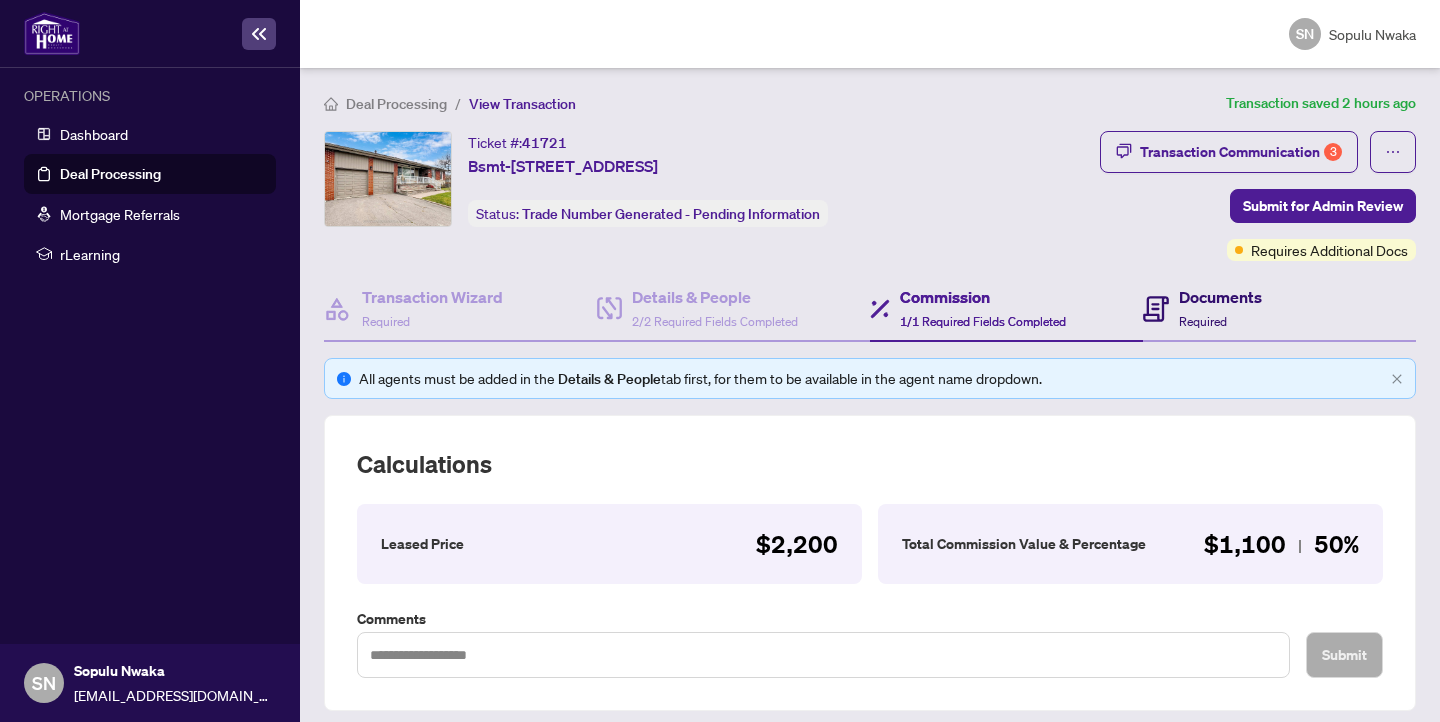 click on "Required" at bounding box center (1203, 321) 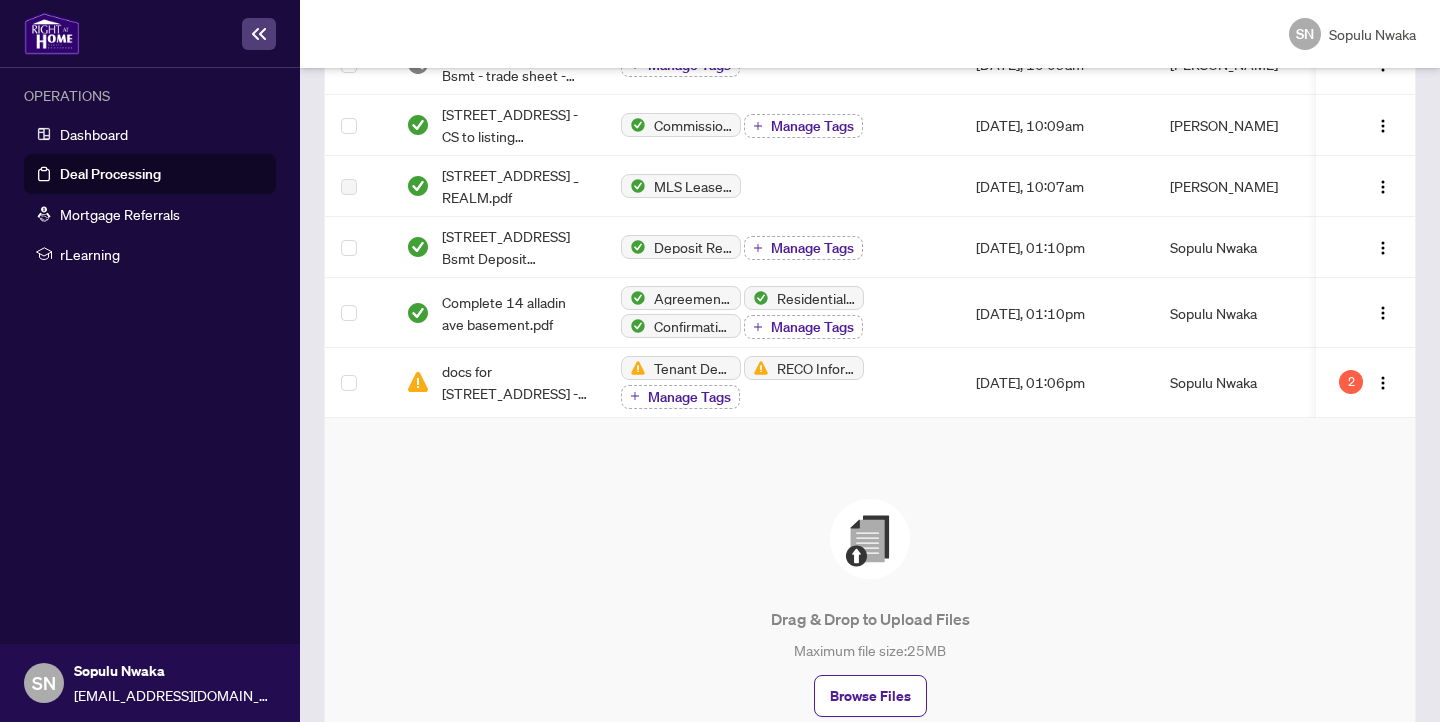 scroll, scrollTop: 416, scrollLeft: 0, axis: vertical 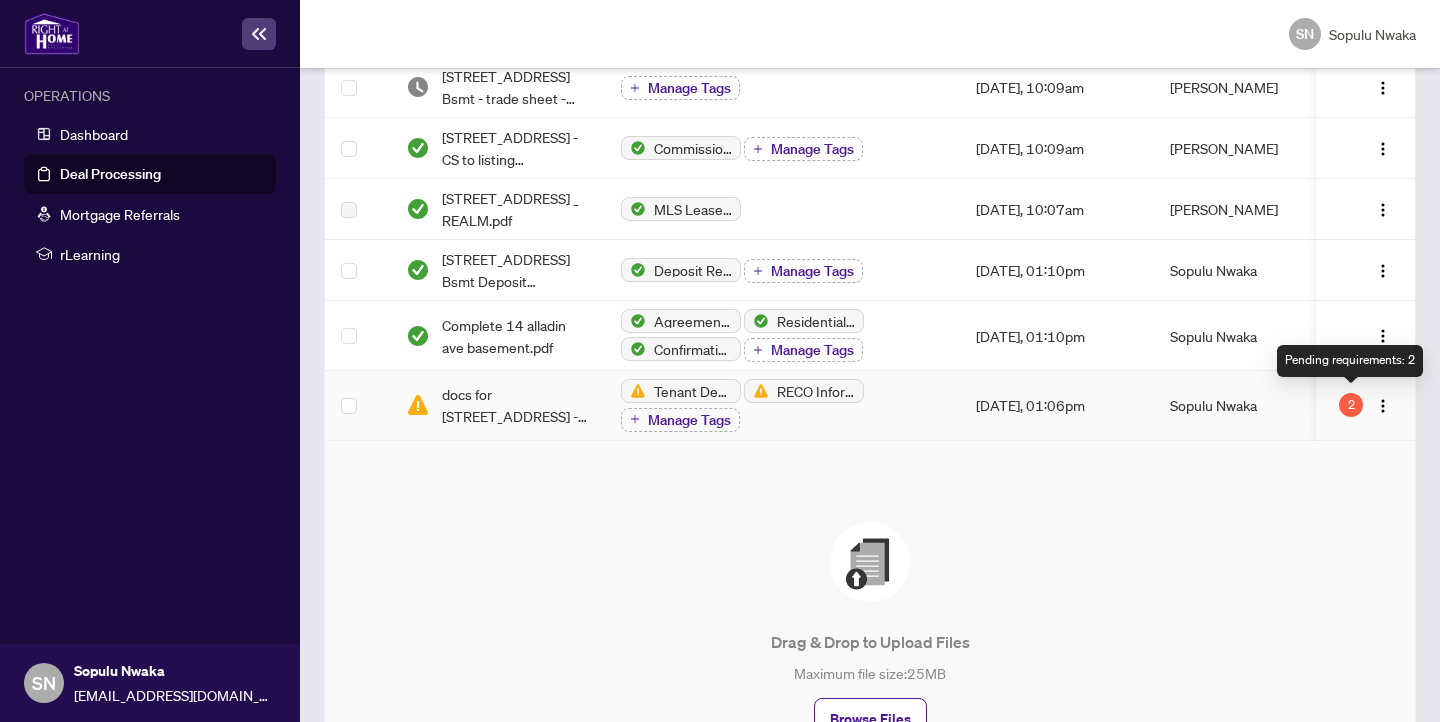 click on "2" at bounding box center (1351, 405) 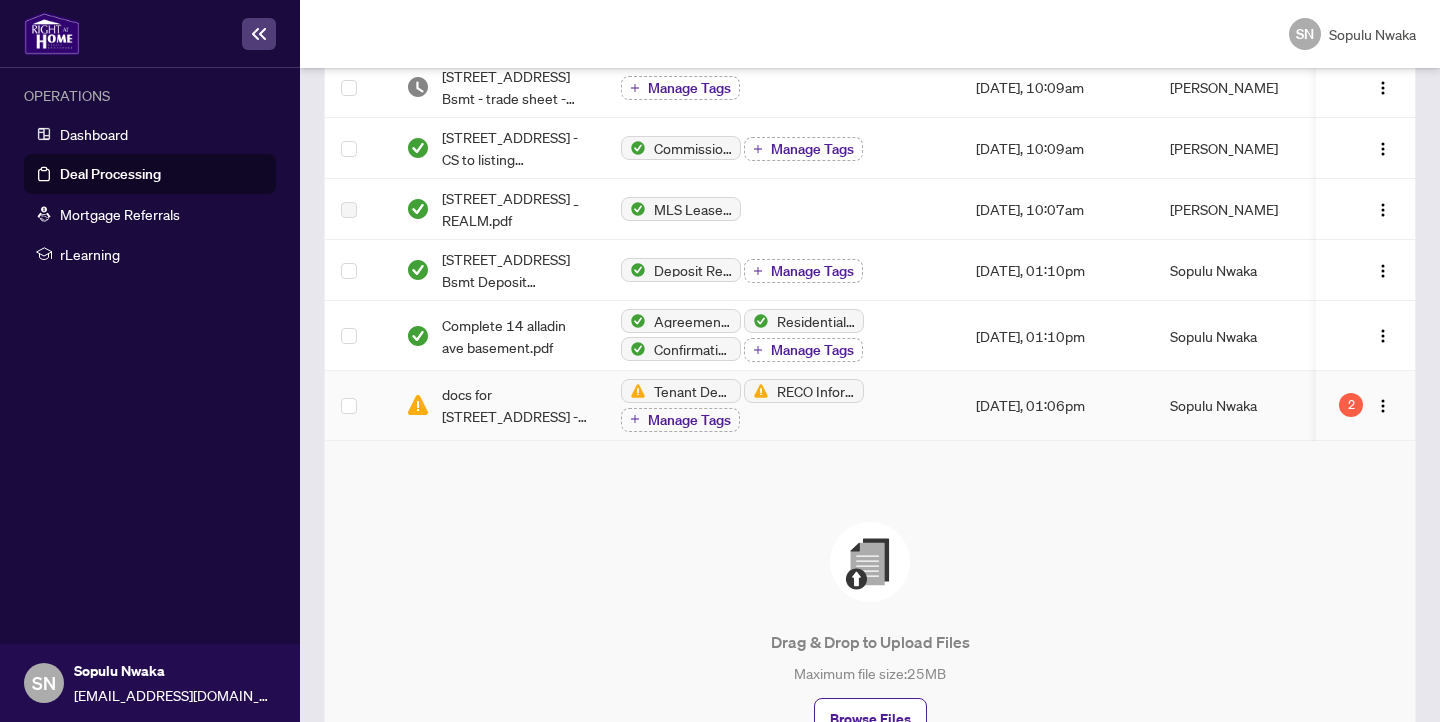 scroll, scrollTop: 377, scrollLeft: 0, axis: vertical 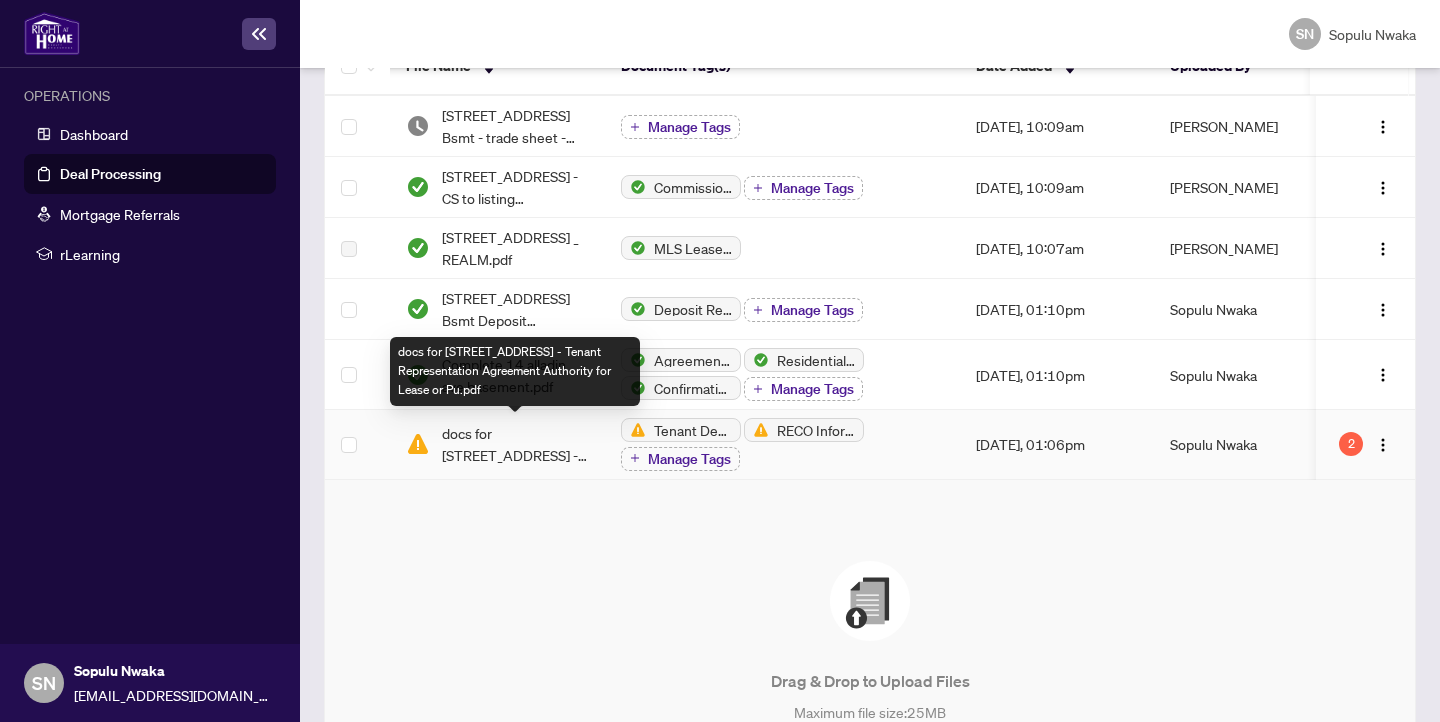click on "docs for 14 alladin ave basement - Ontario 346 - Tenant Representation Agreement Authority for Lease or Pu.pdf" at bounding box center [515, 444] 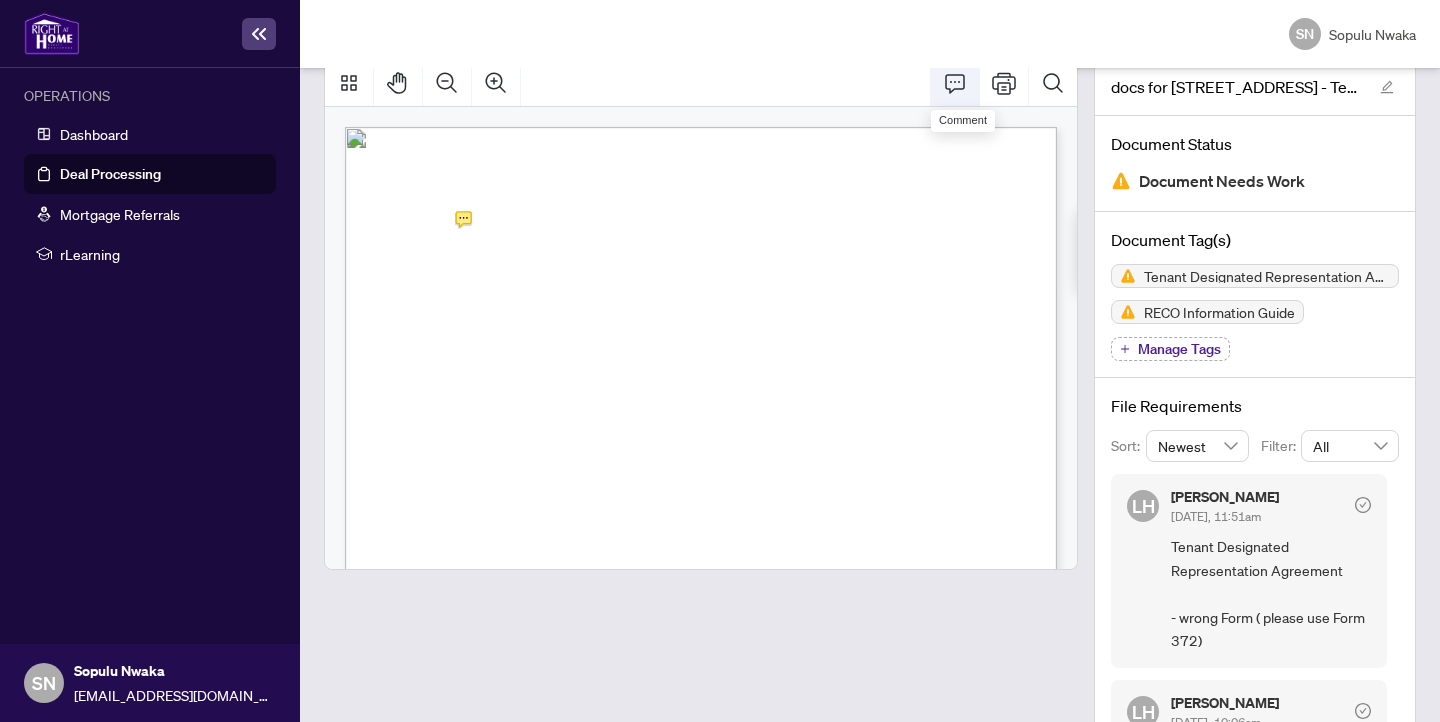 scroll, scrollTop: 114, scrollLeft: 0, axis: vertical 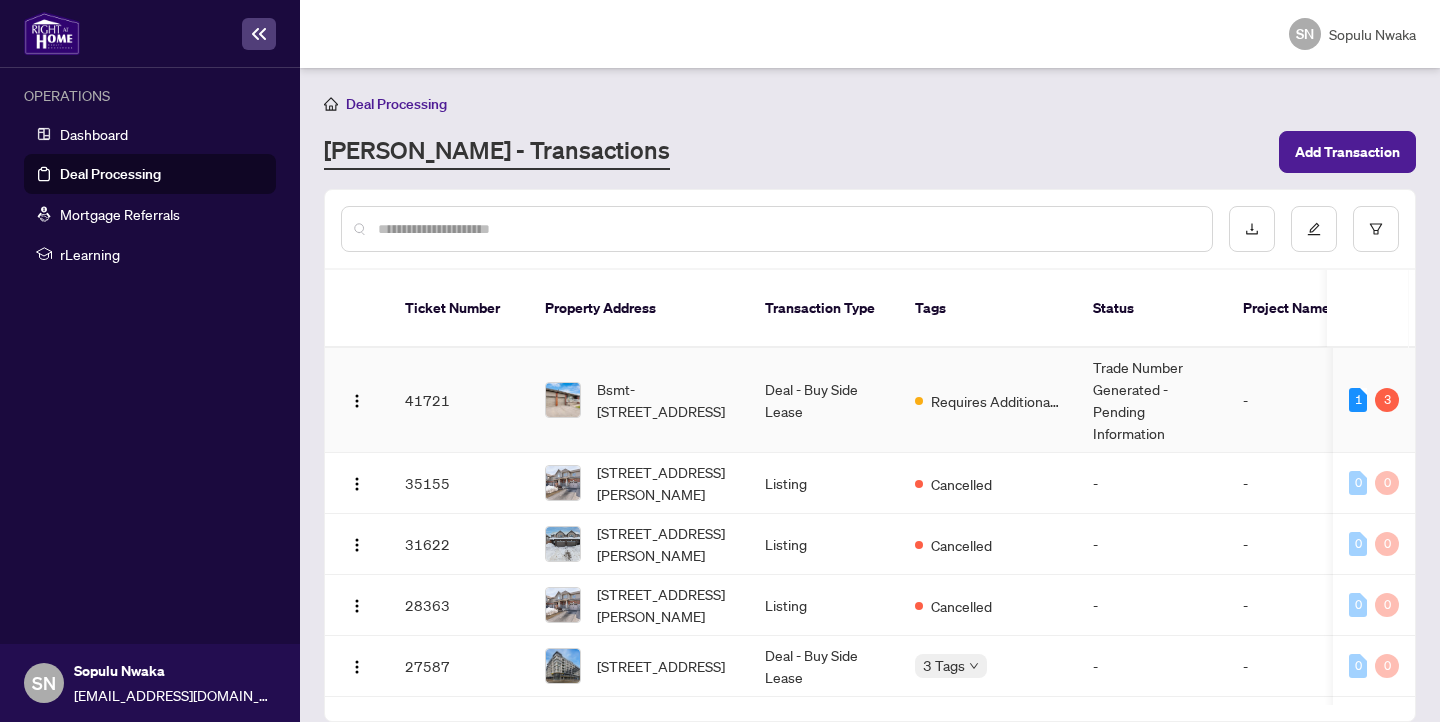 click on "Trade Number Generated - Pending Information" at bounding box center (1152, 400) 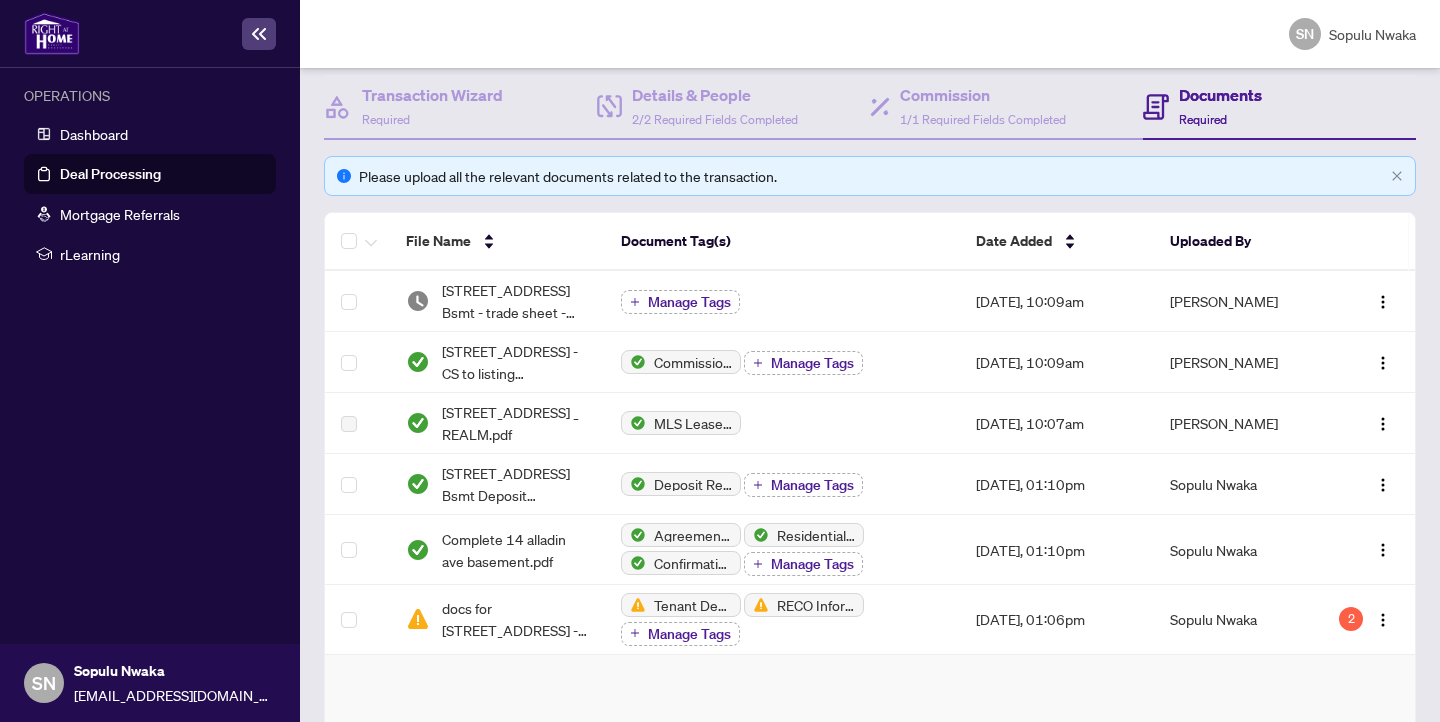 scroll, scrollTop: 395, scrollLeft: 0, axis: vertical 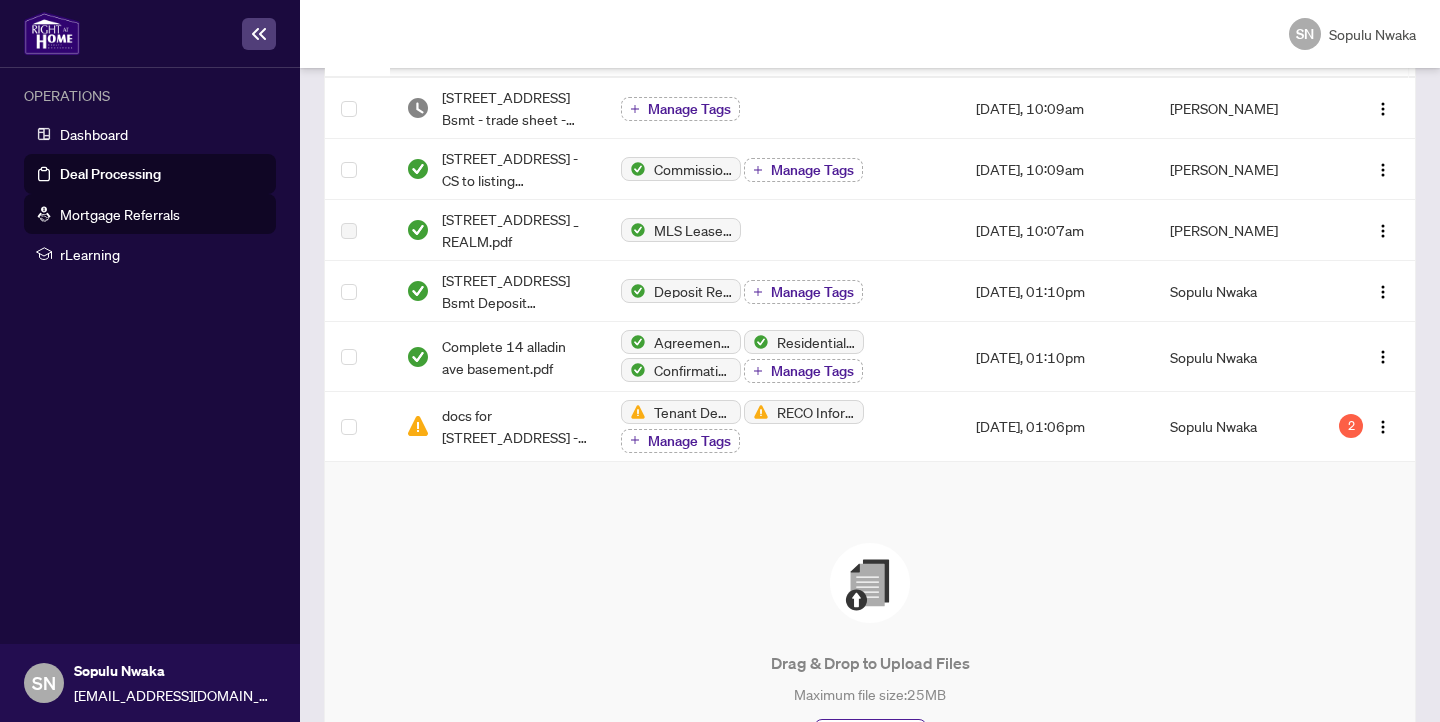 click on "Mortgage Referrals" at bounding box center [120, 214] 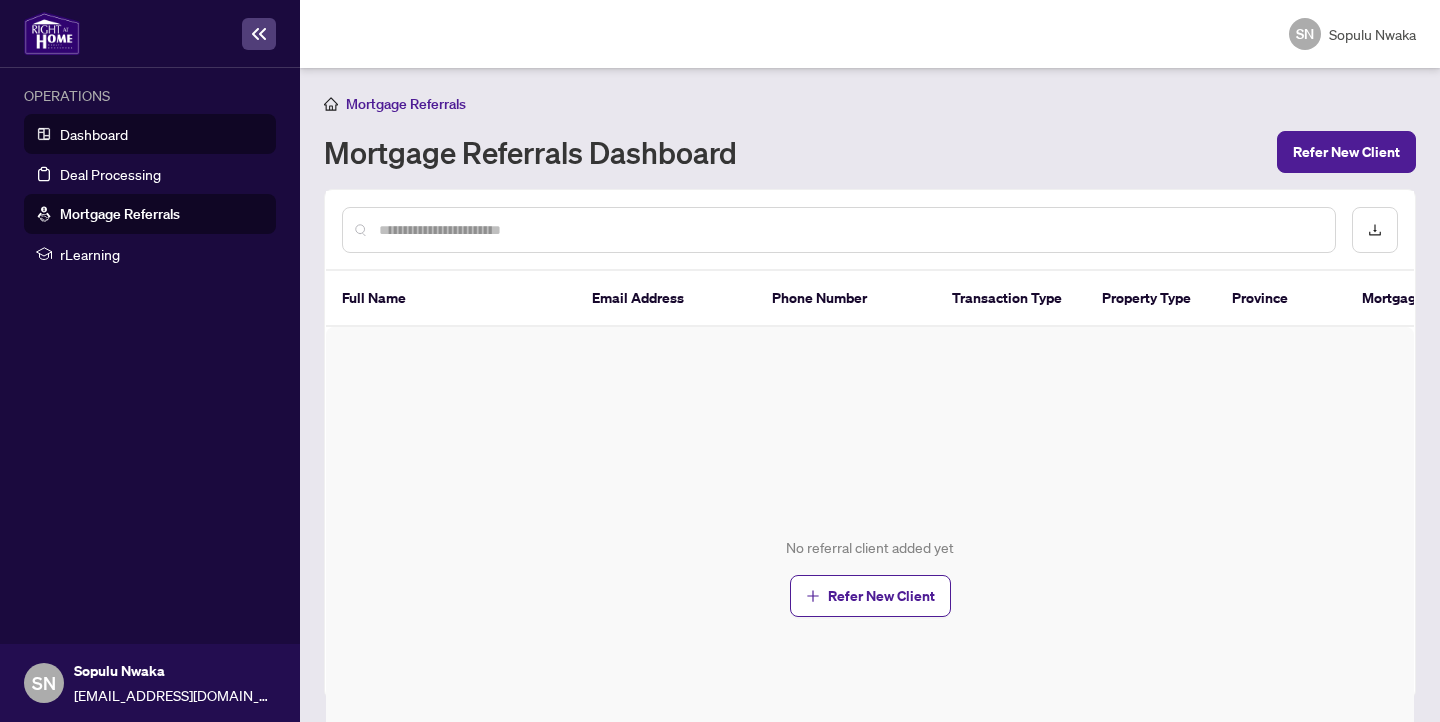 click on "Dashboard" at bounding box center [94, 134] 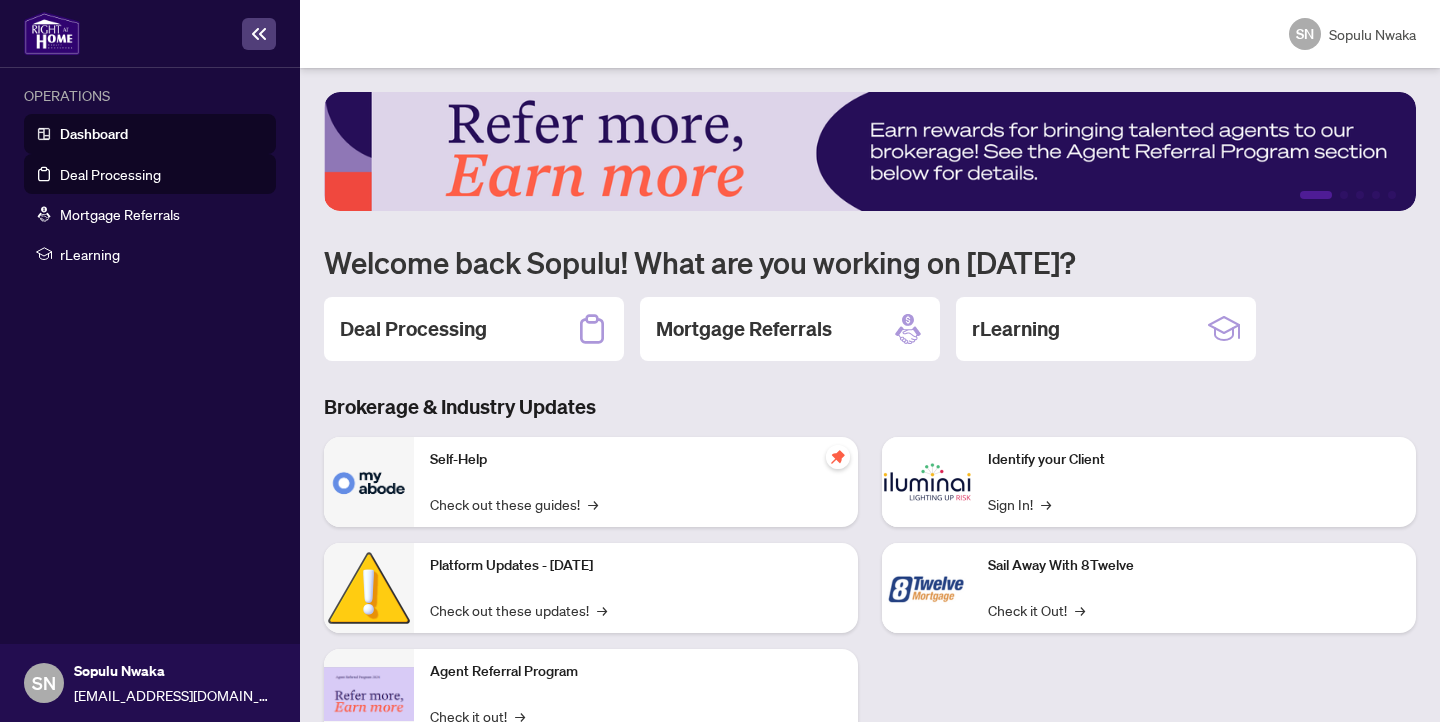 click on "Deal Processing" at bounding box center (110, 174) 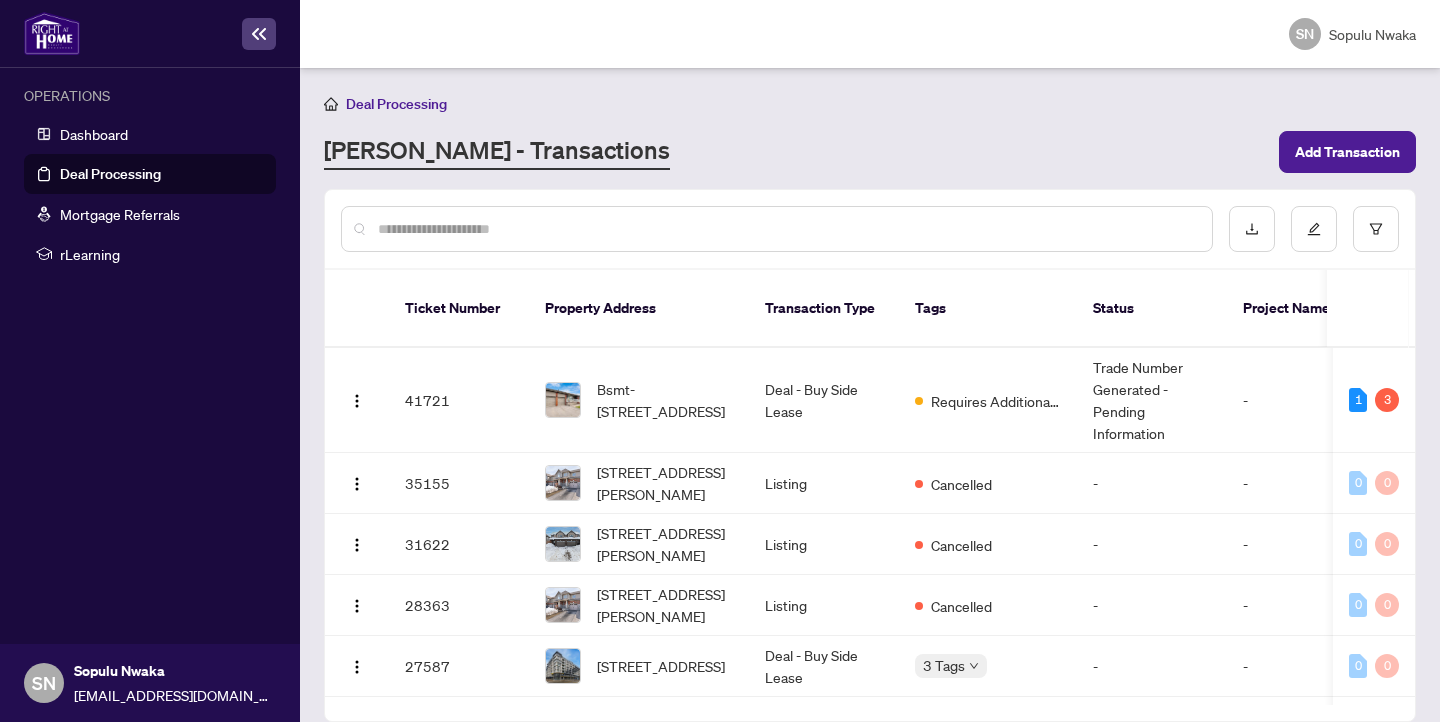 scroll, scrollTop: 1, scrollLeft: 0, axis: vertical 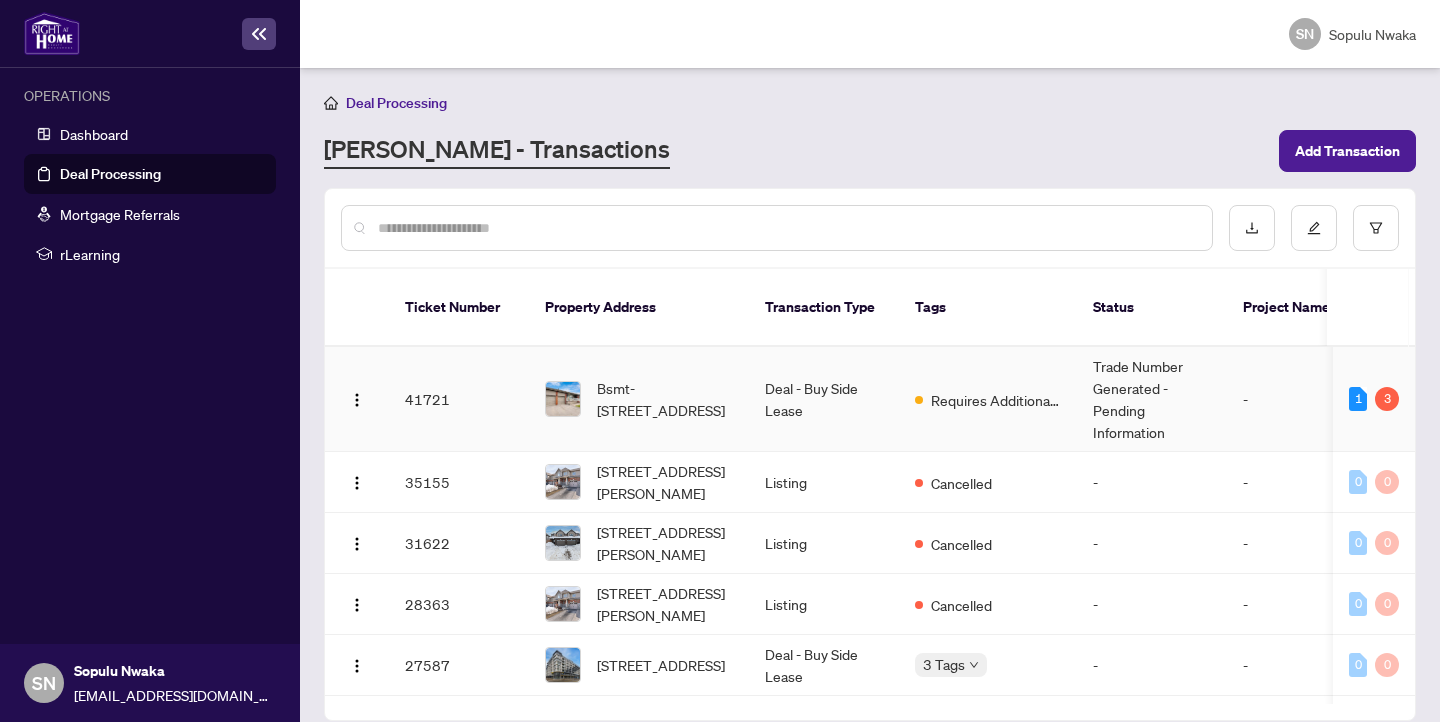 click on "Deal - Buy Side Lease" at bounding box center (824, 399) 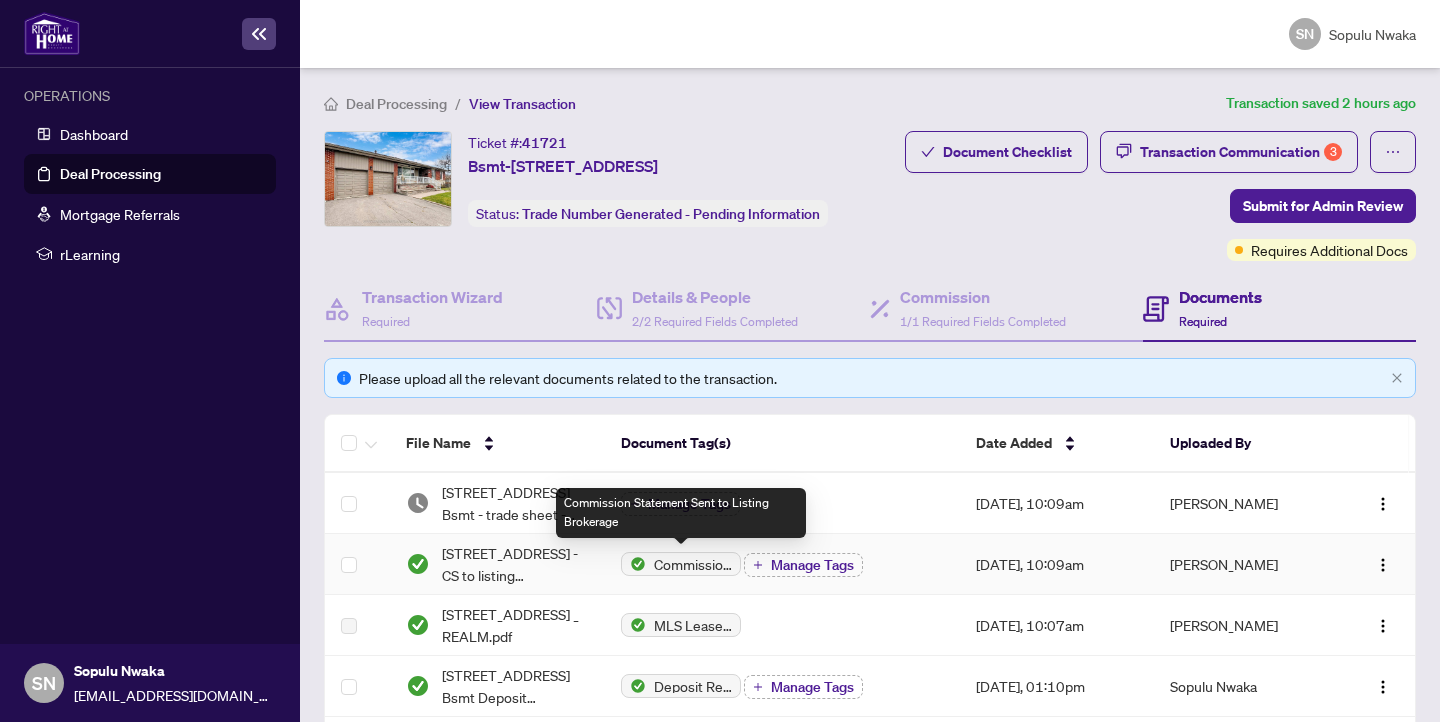 click on "Commission Statement Sent to Listing Brokerage" at bounding box center [693, 564] 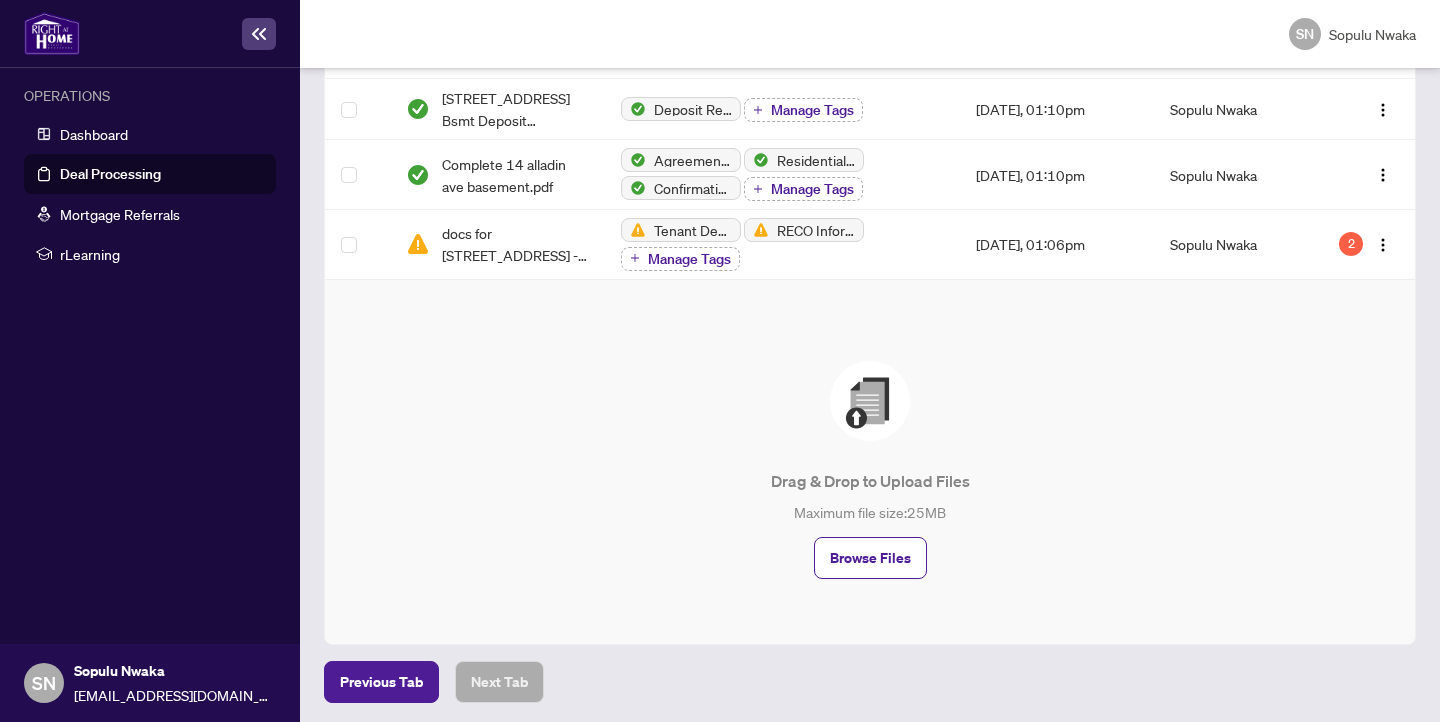 scroll, scrollTop: 0, scrollLeft: 0, axis: both 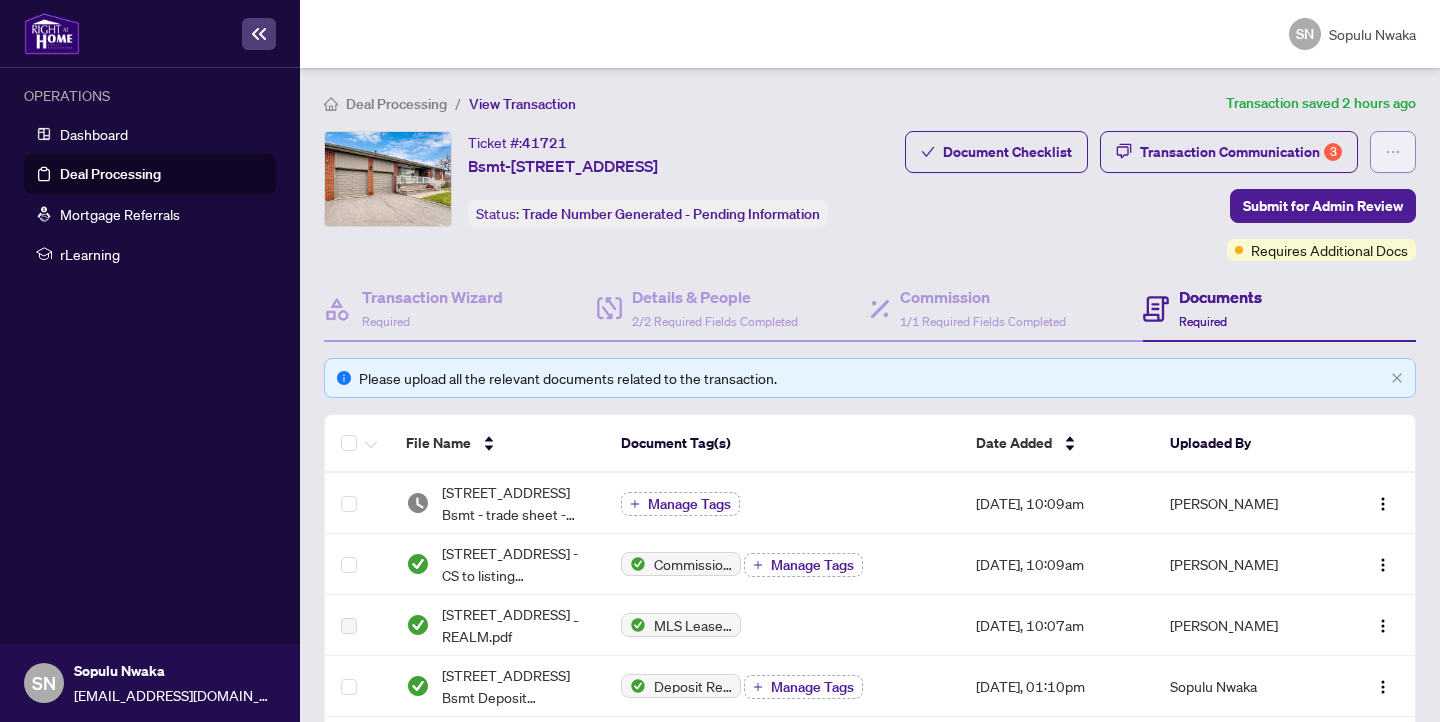 click 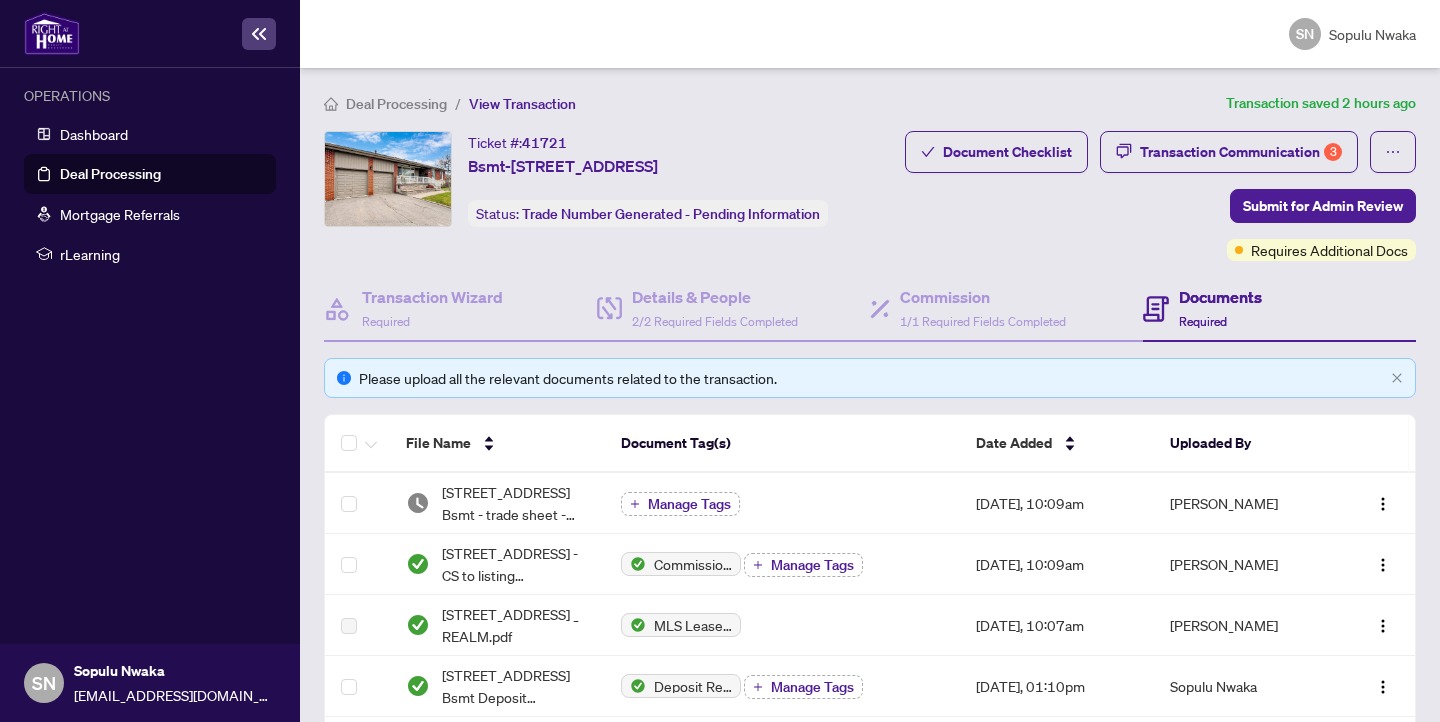 click on "Document Checklist Transaction Communication 3 Submit for Admin Review Requires Additional Docs" at bounding box center (1160, 196) 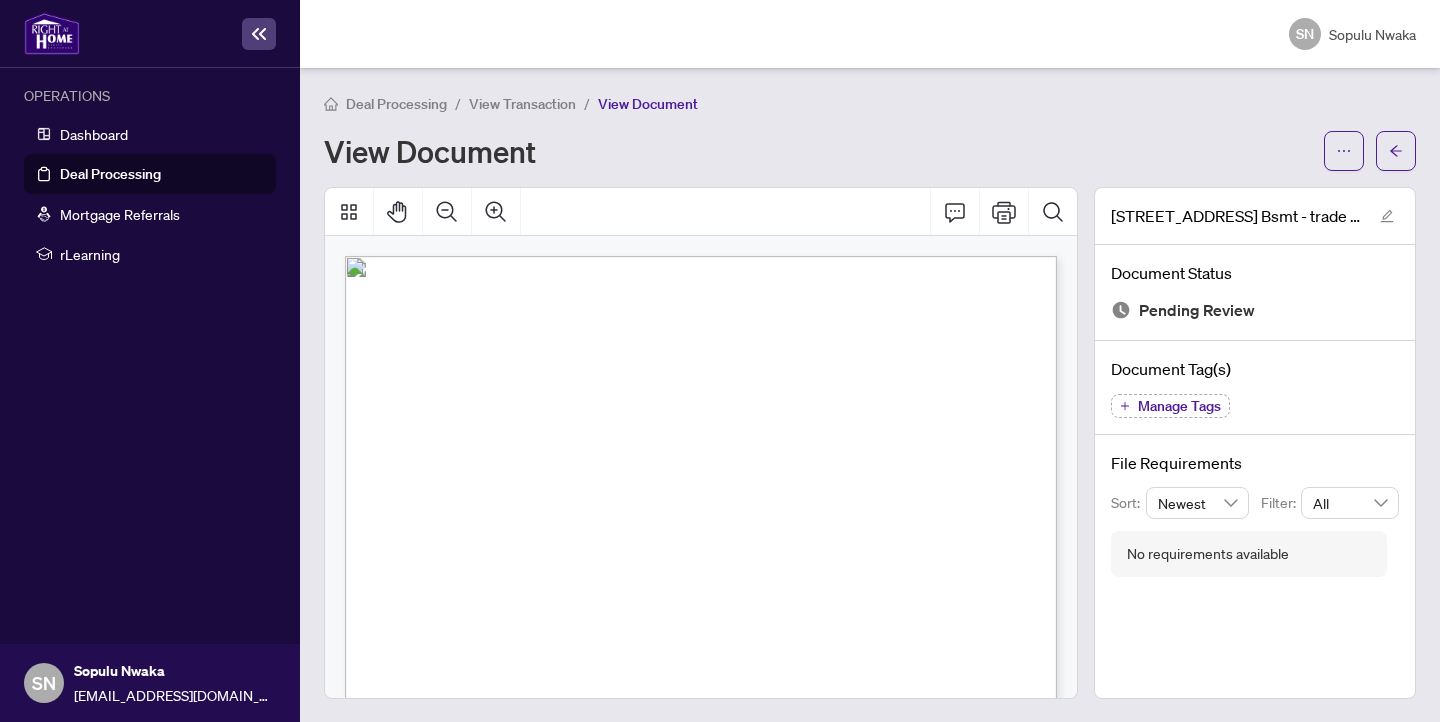 scroll, scrollTop: 0, scrollLeft: 0, axis: both 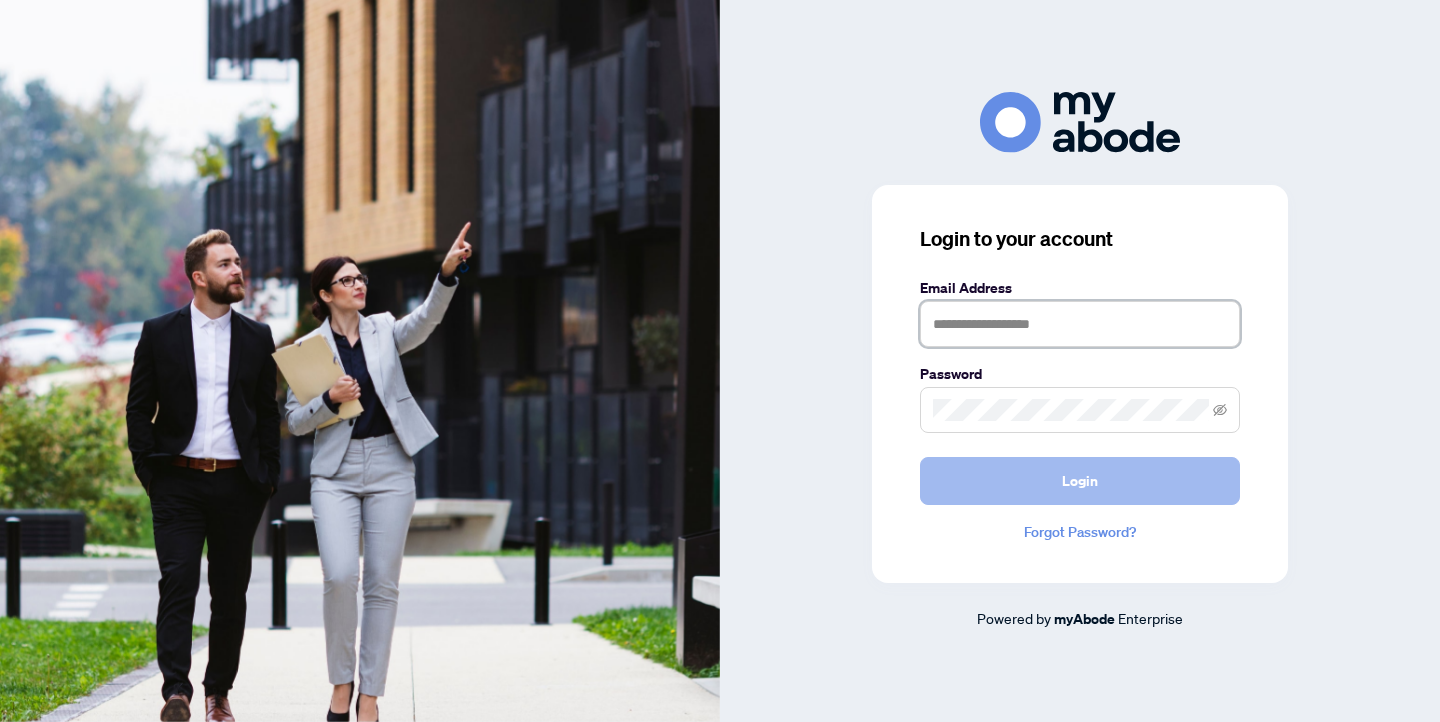 type on "**********" 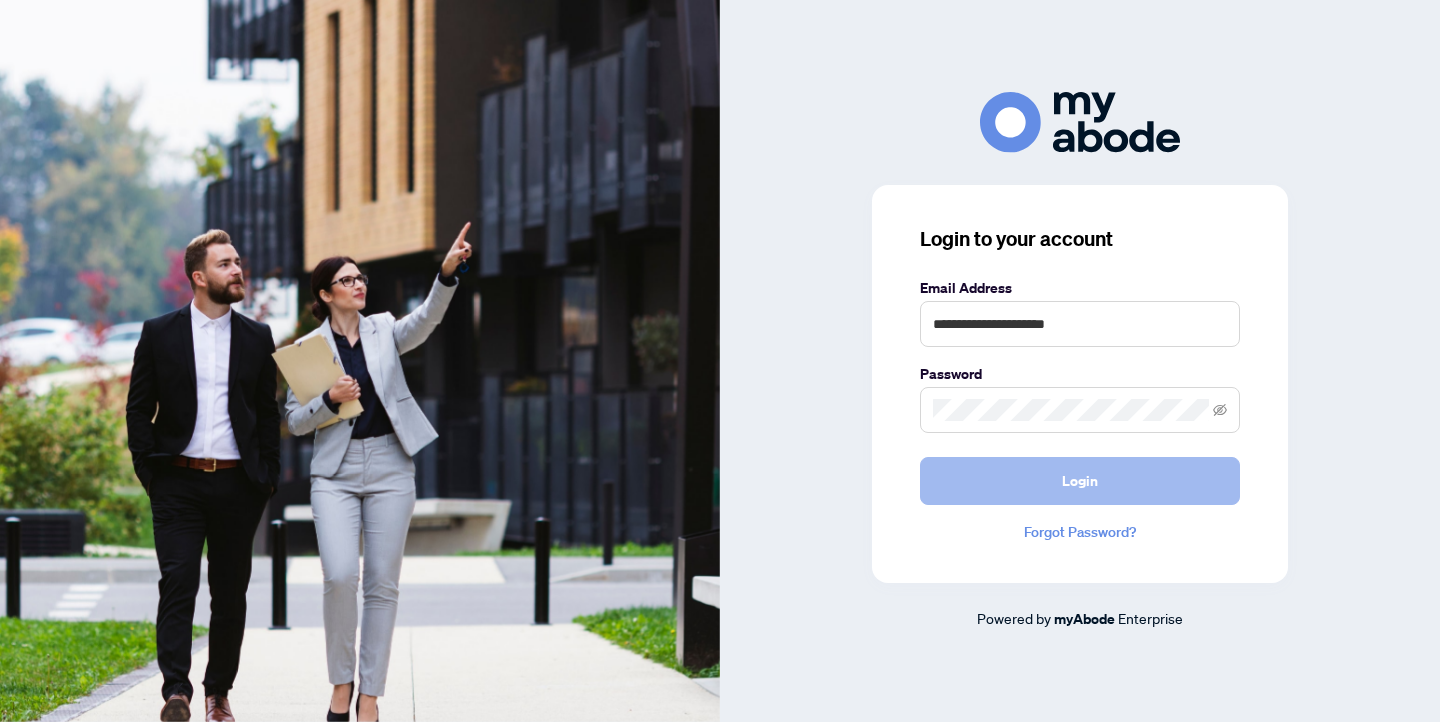 click on "Login" at bounding box center (1080, 481) 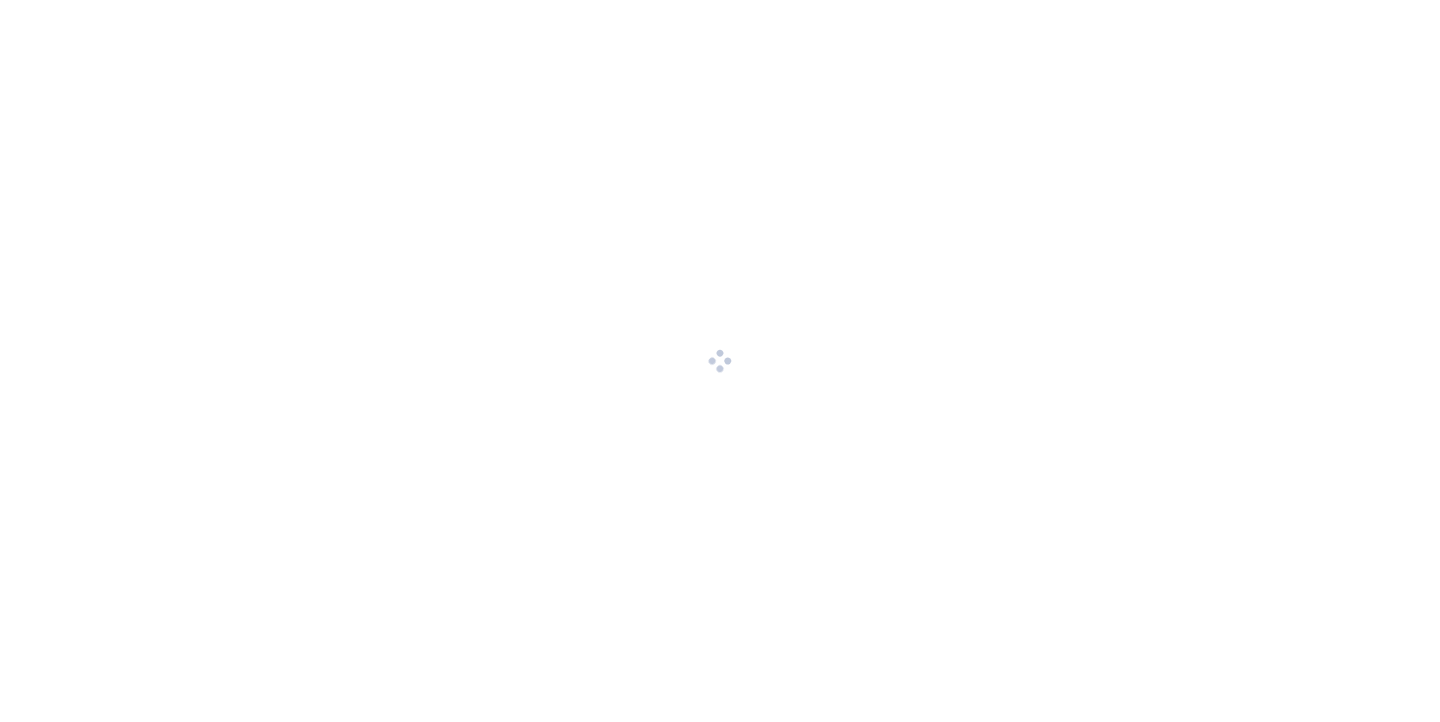 scroll, scrollTop: 0, scrollLeft: 0, axis: both 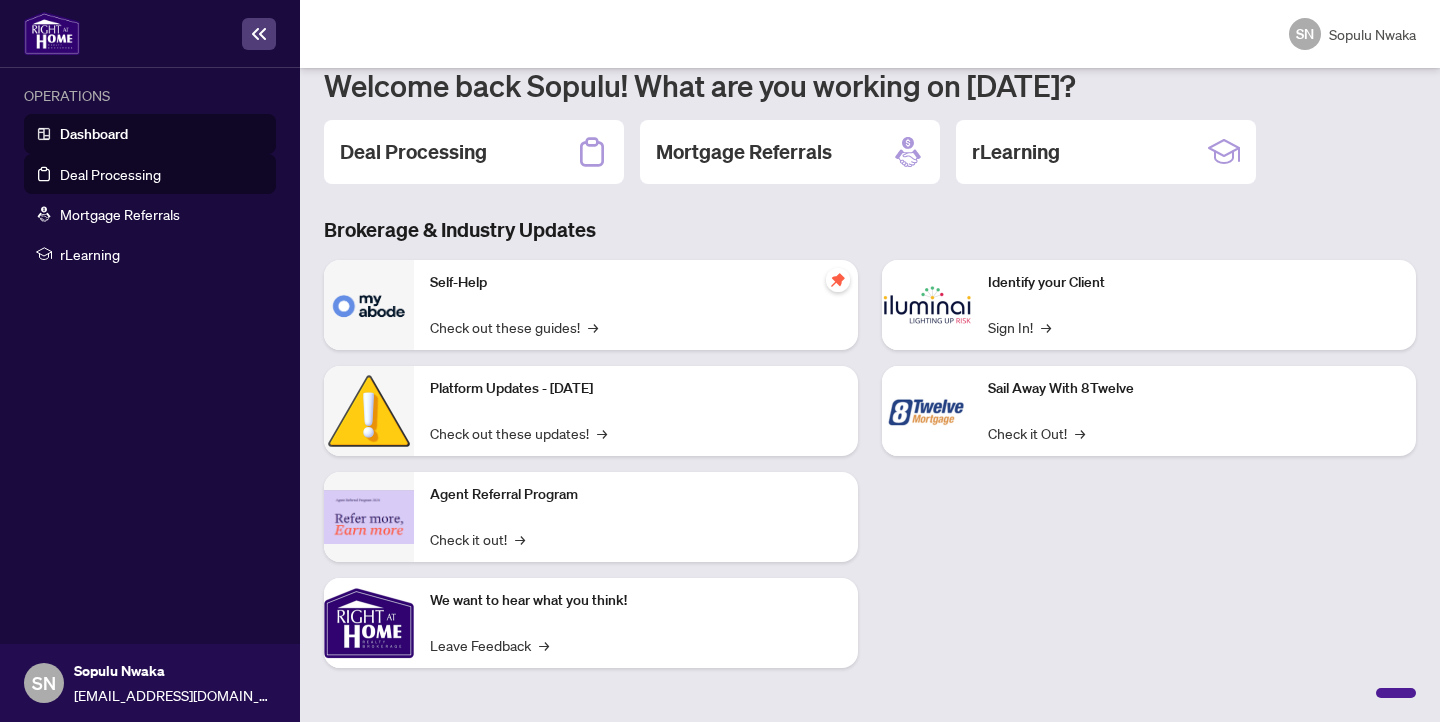 click on "Deal Processing" at bounding box center [110, 174] 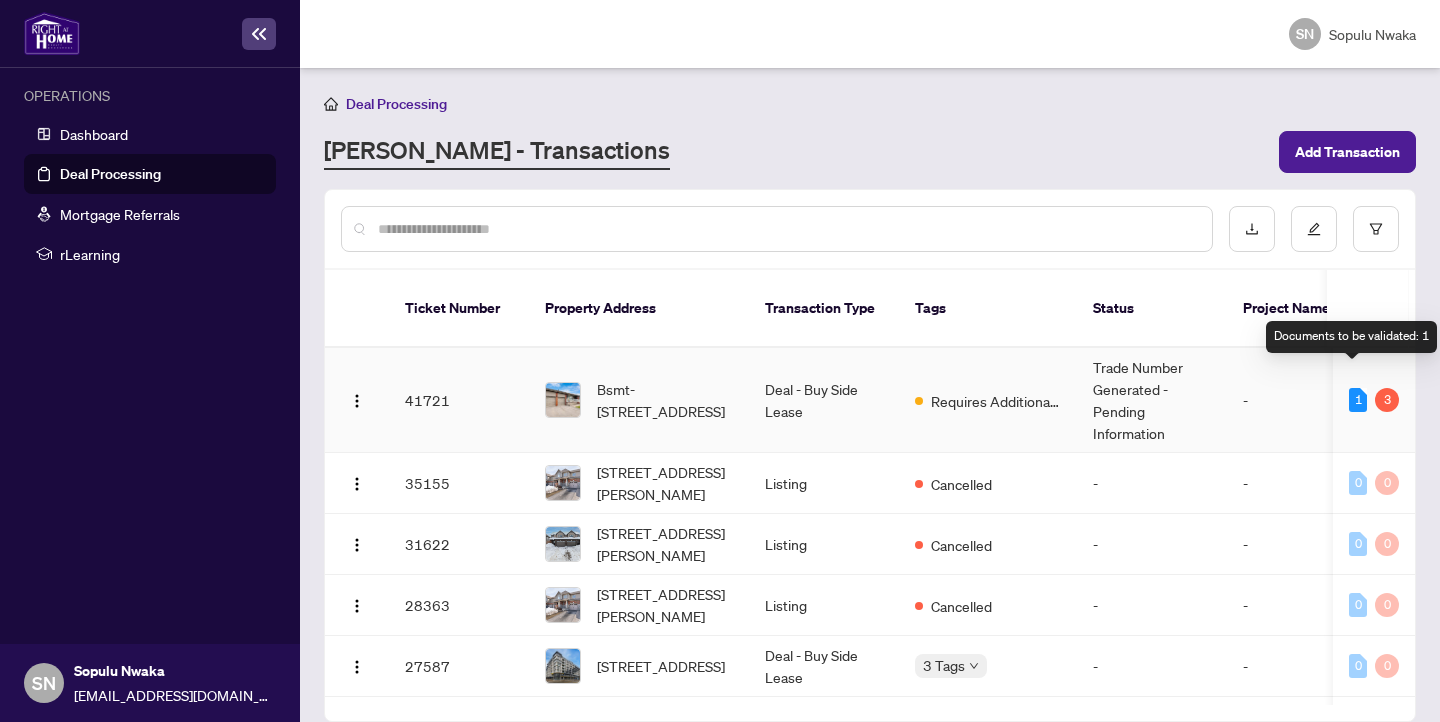 click on "1" at bounding box center (1358, 400) 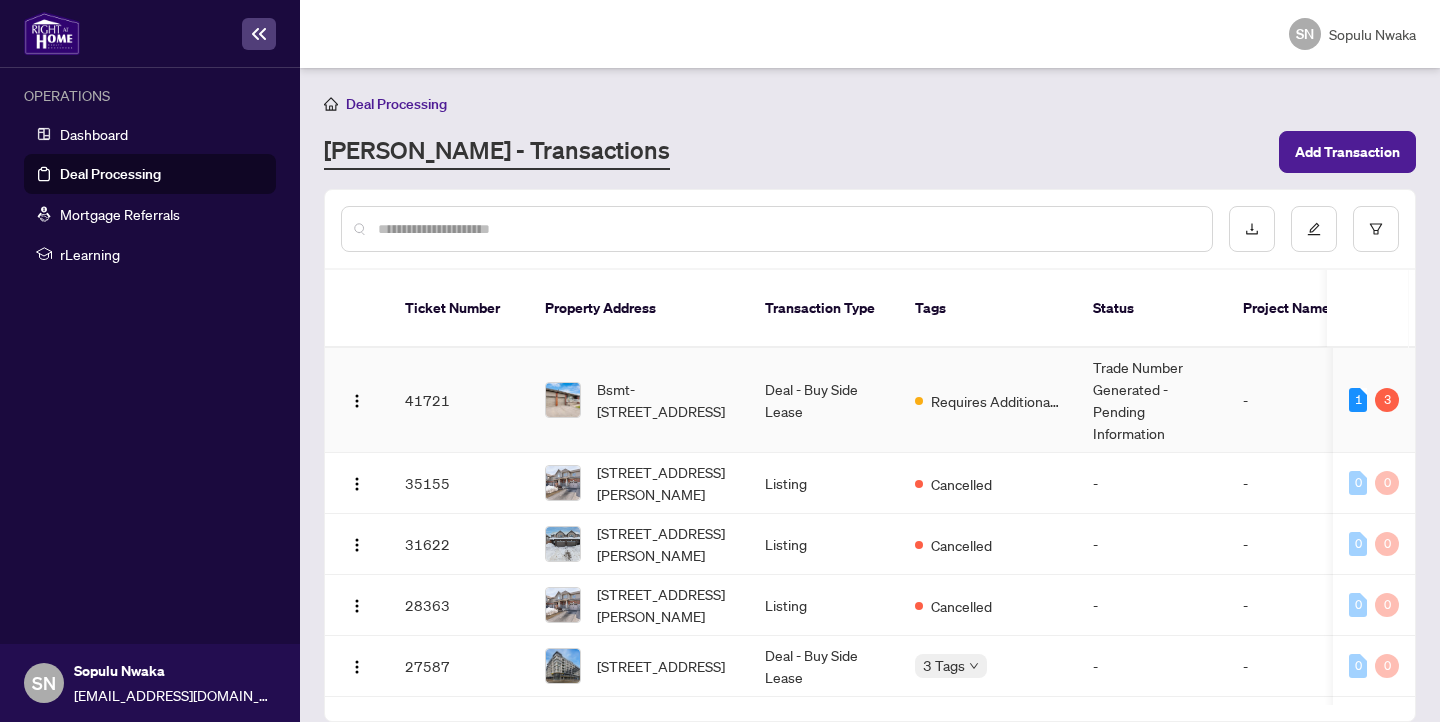 click on "Trade Number Generated - Pending Information" at bounding box center (1152, 400) 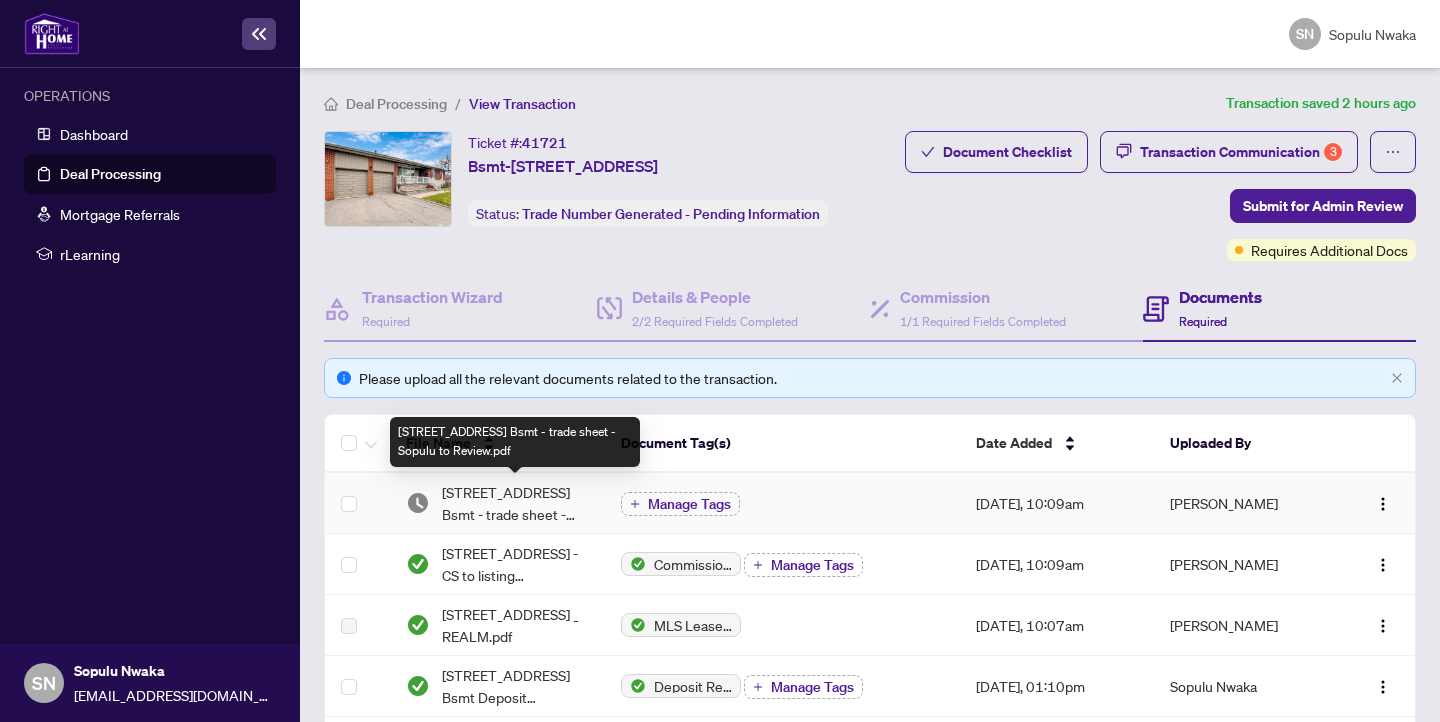 click on "[STREET_ADDRESS] Bsmt - trade sheet - Sopulu to Review.pdf" at bounding box center [515, 503] 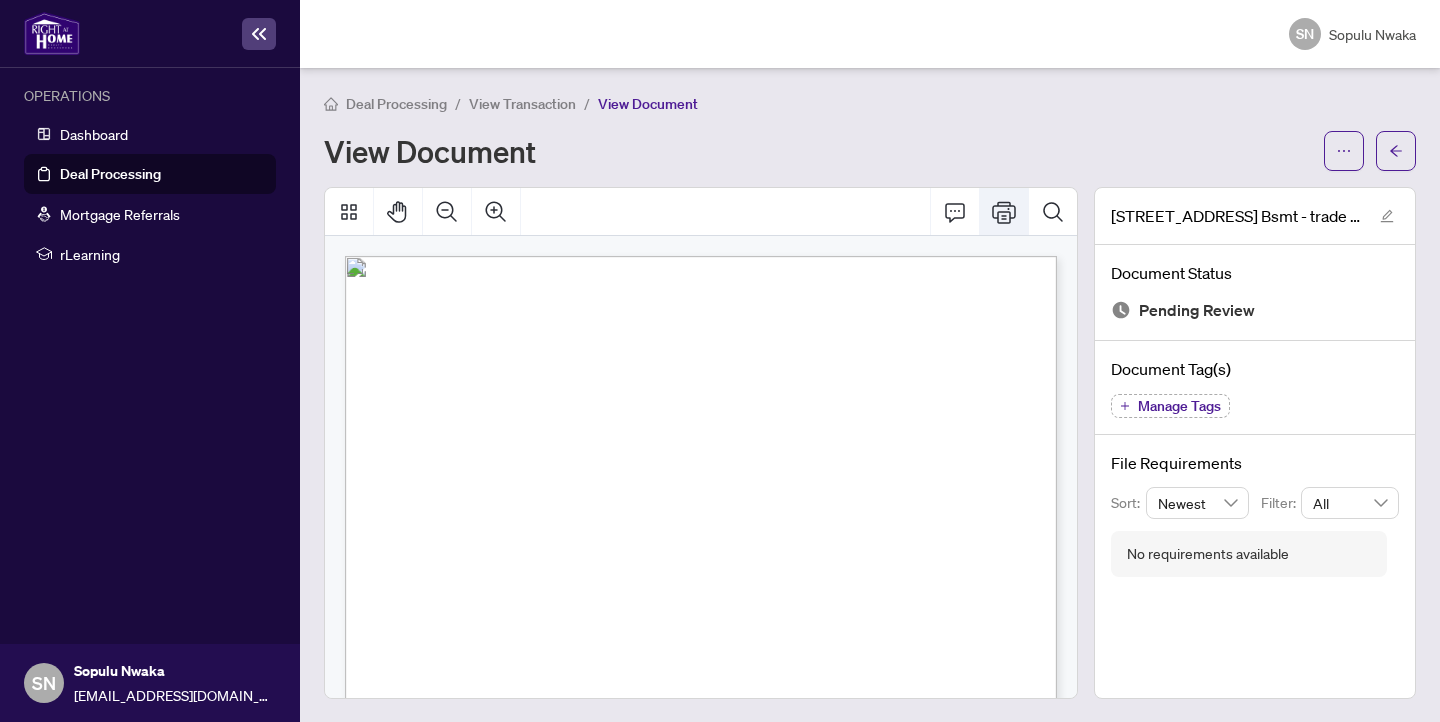 click 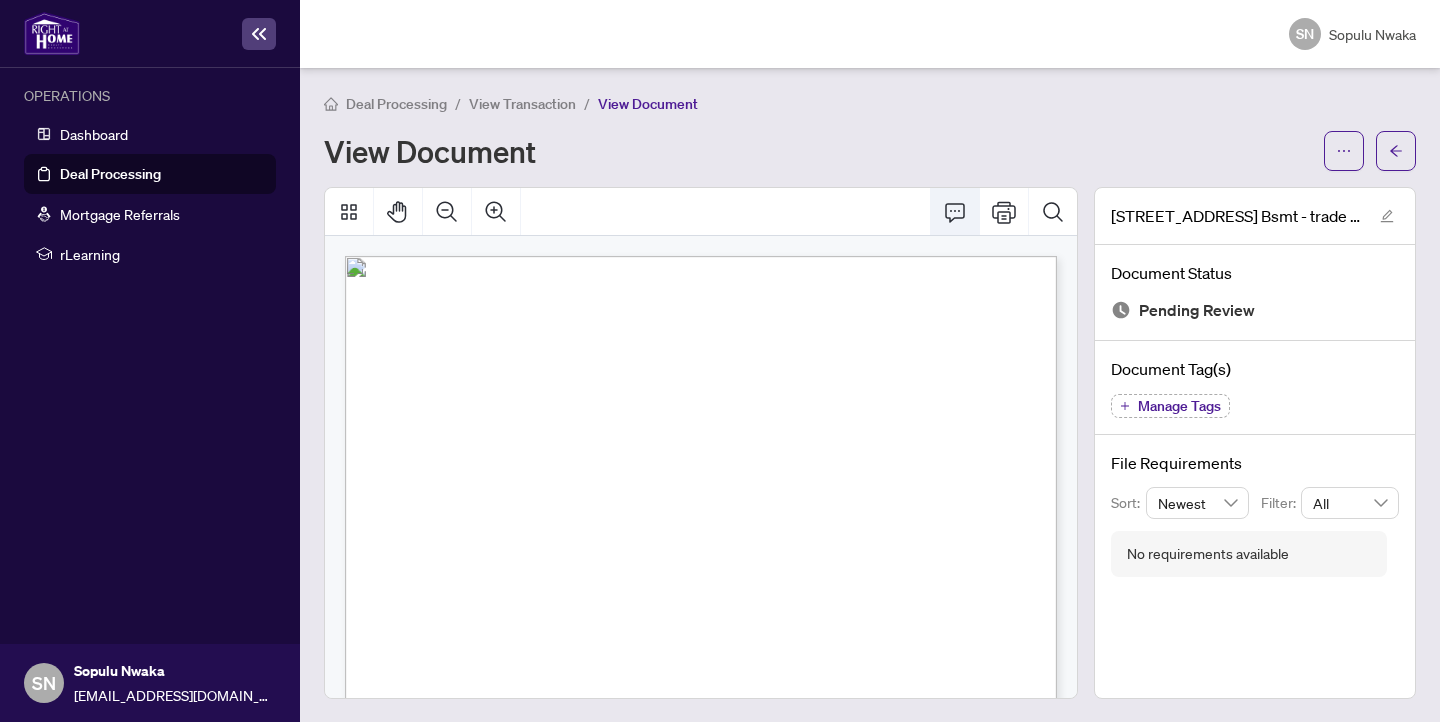 click 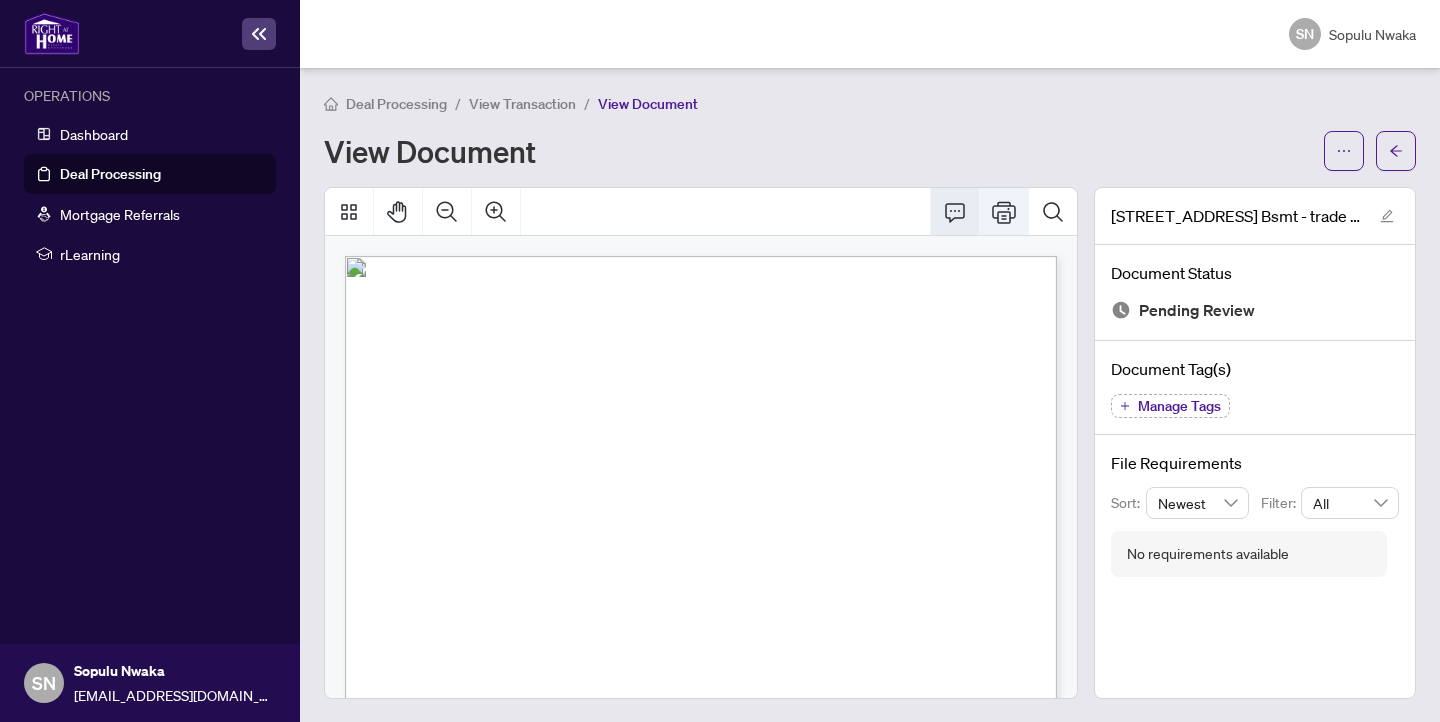 click at bounding box center [1004, 212] 